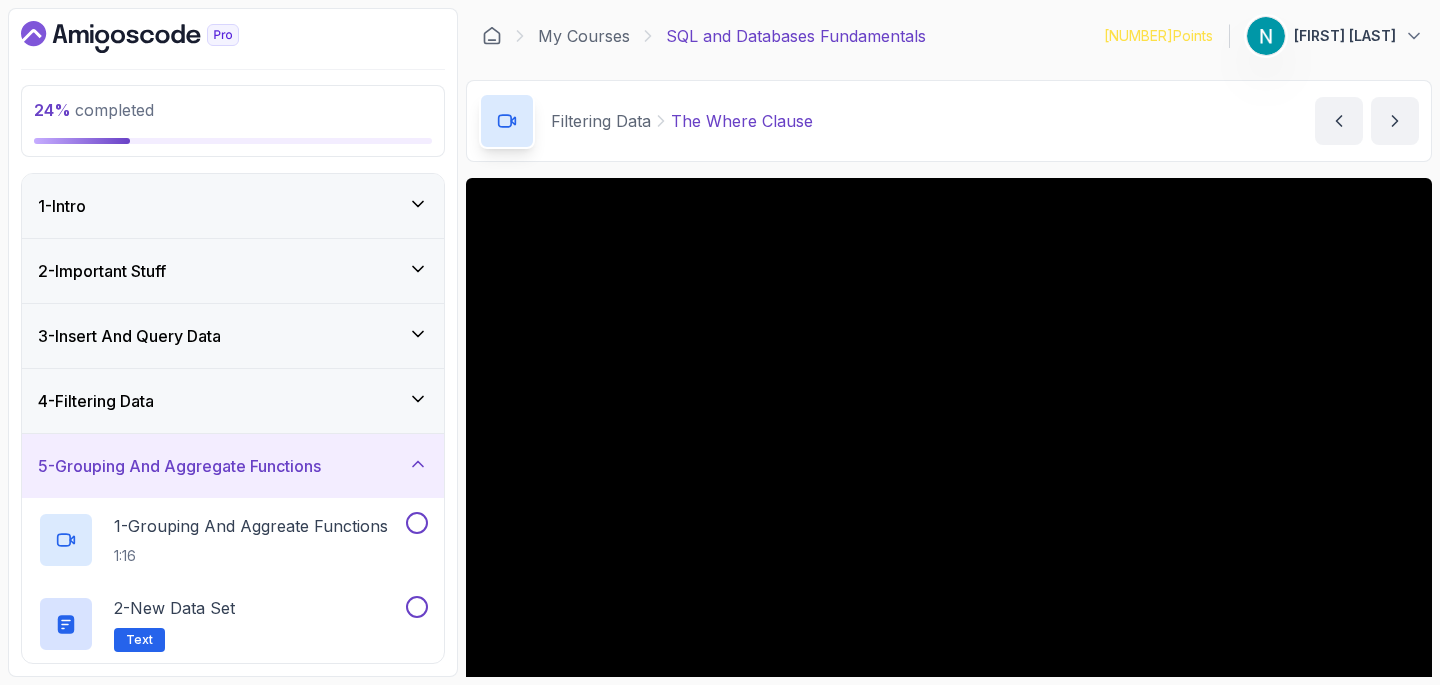 scroll, scrollTop: 0, scrollLeft: 0, axis: both 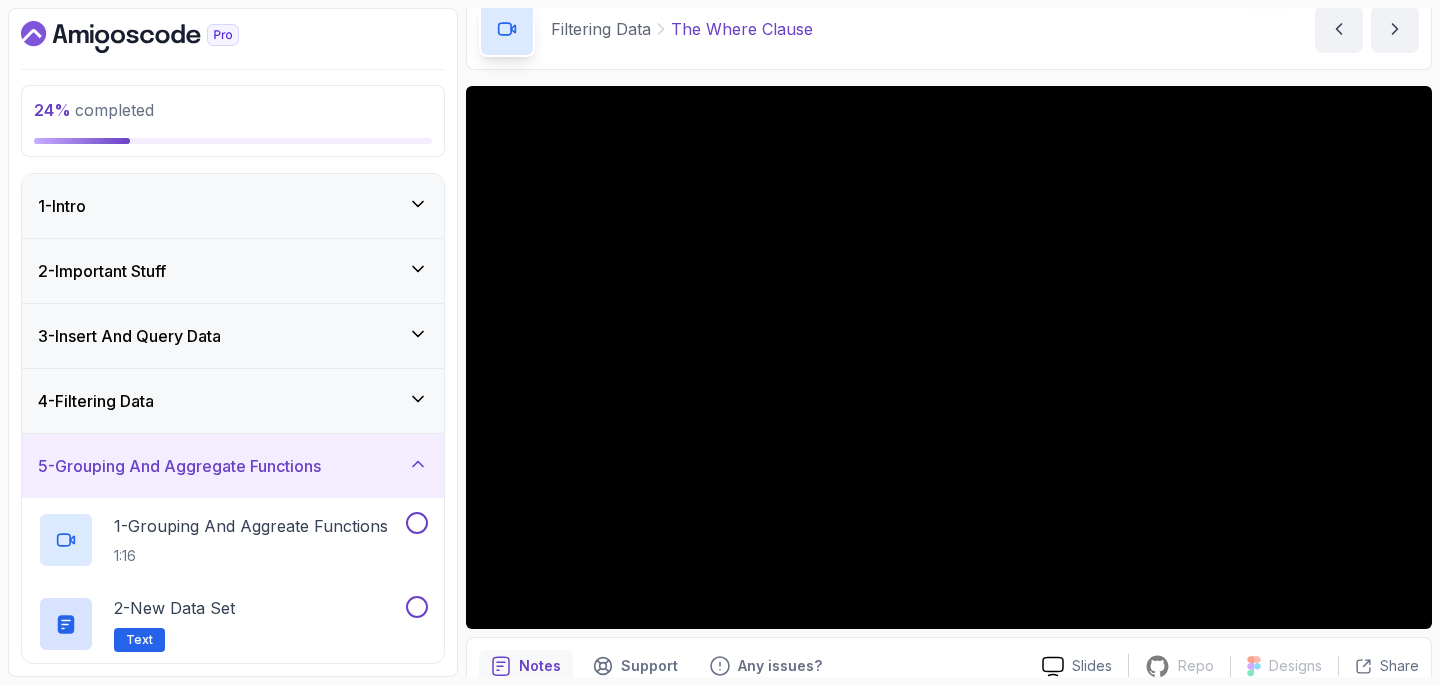 click on "2  -  Important Stuff" at bounding box center [233, 271] 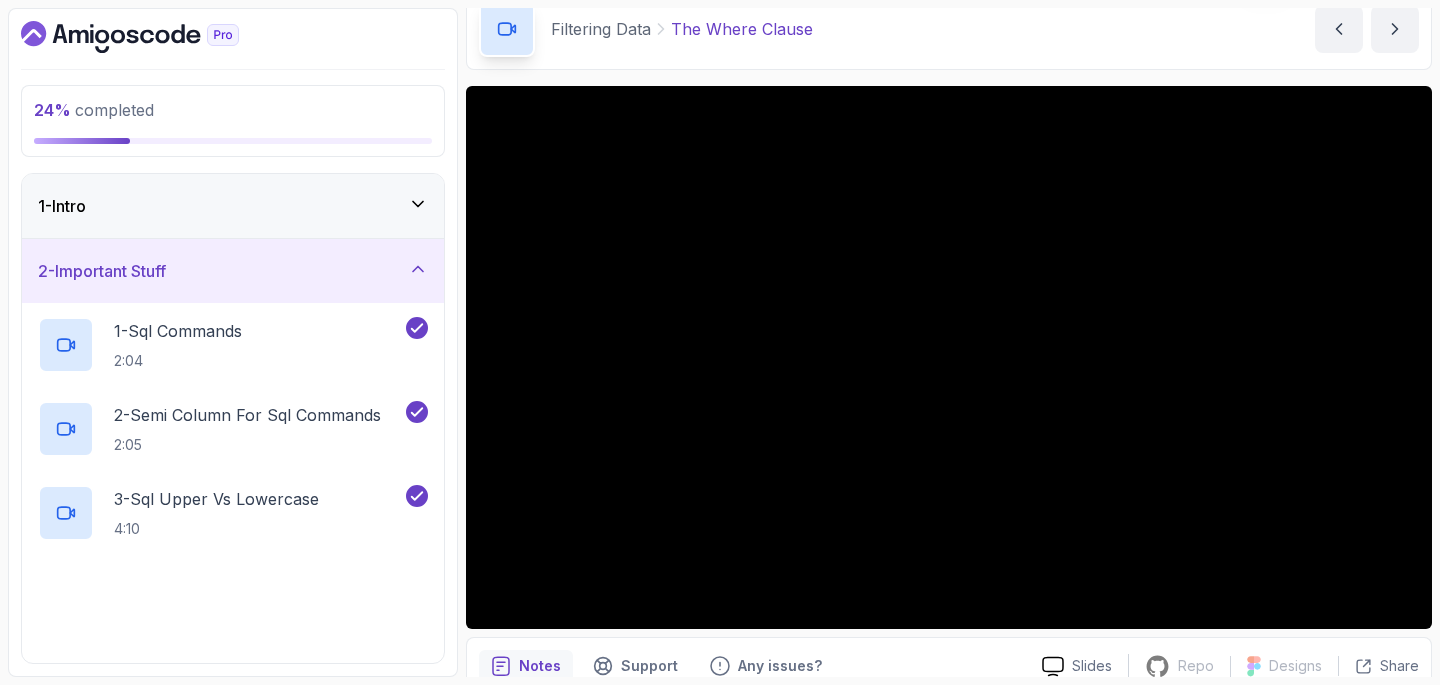 click on "2  -  Important Stuff" at bounding box center [233, 271] 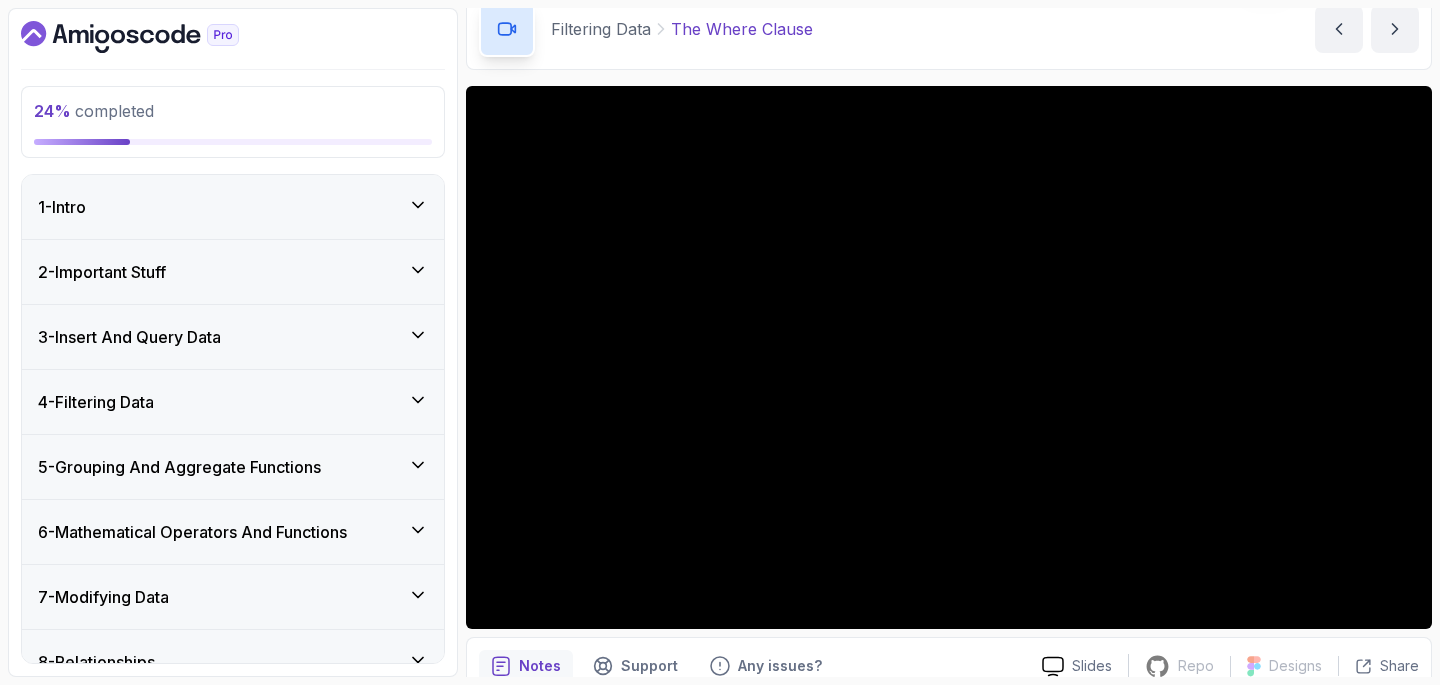 click on "3  -  Insert And Query Data" at bounding box center (233, 337) 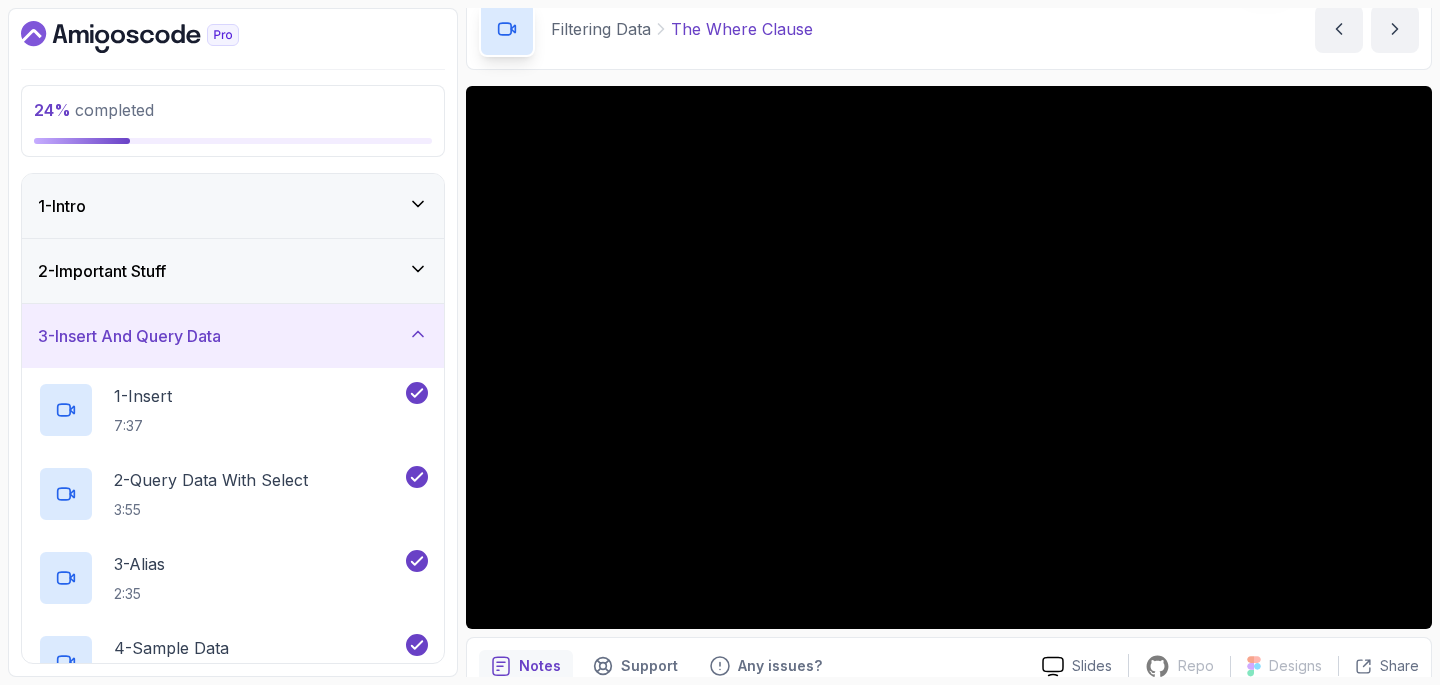 click on "3  -  Insert And Query Data" at bounding box center (233, 336) 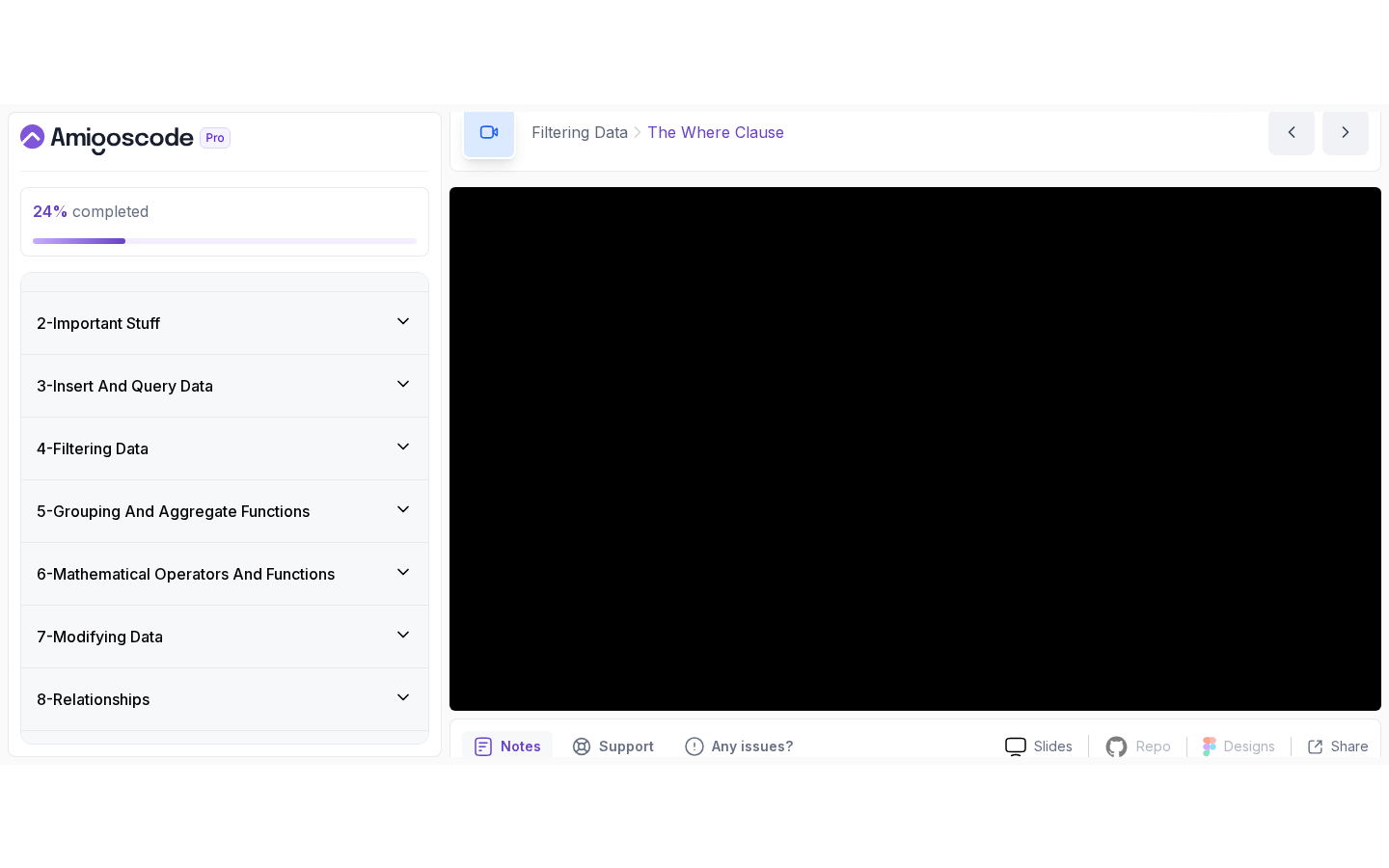 scroll, scrollTop: 48, scrollLeft: 0, axis: vertical 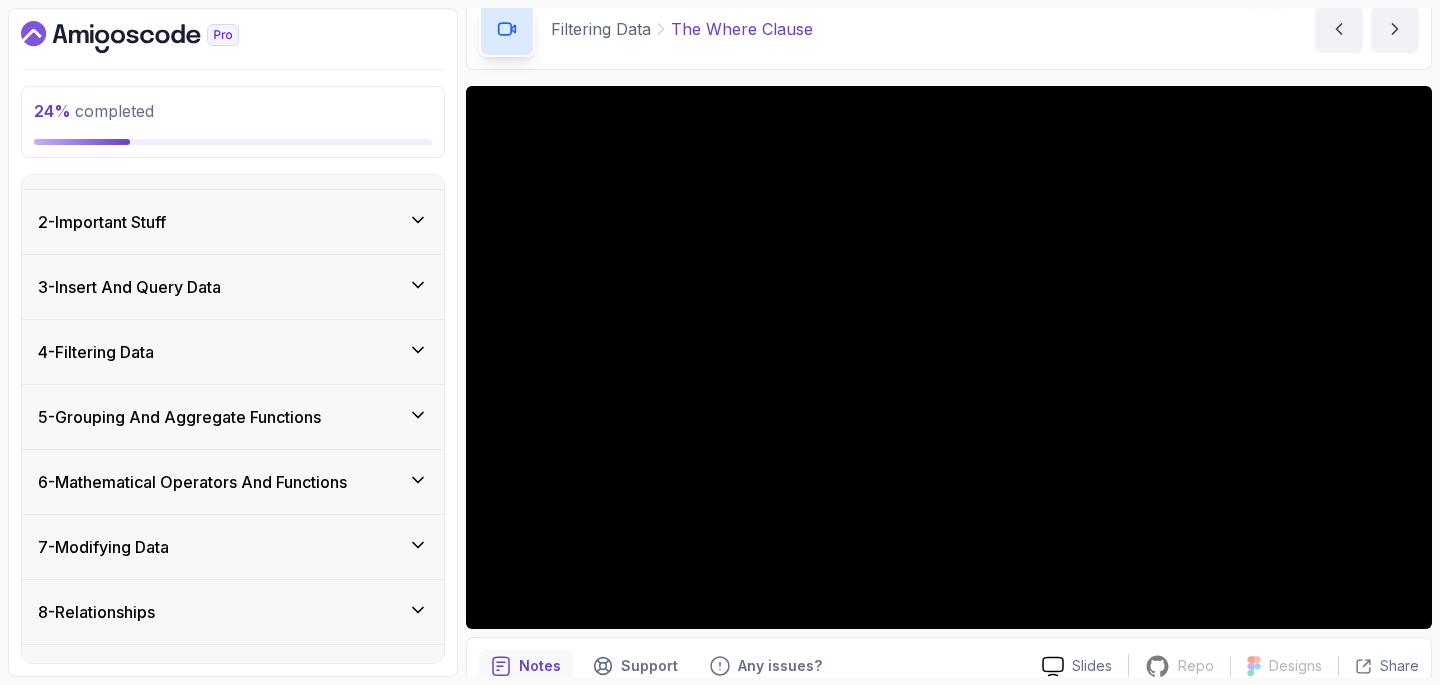 click on "4  -  Filtering Data" at bounding box center (233, 352) 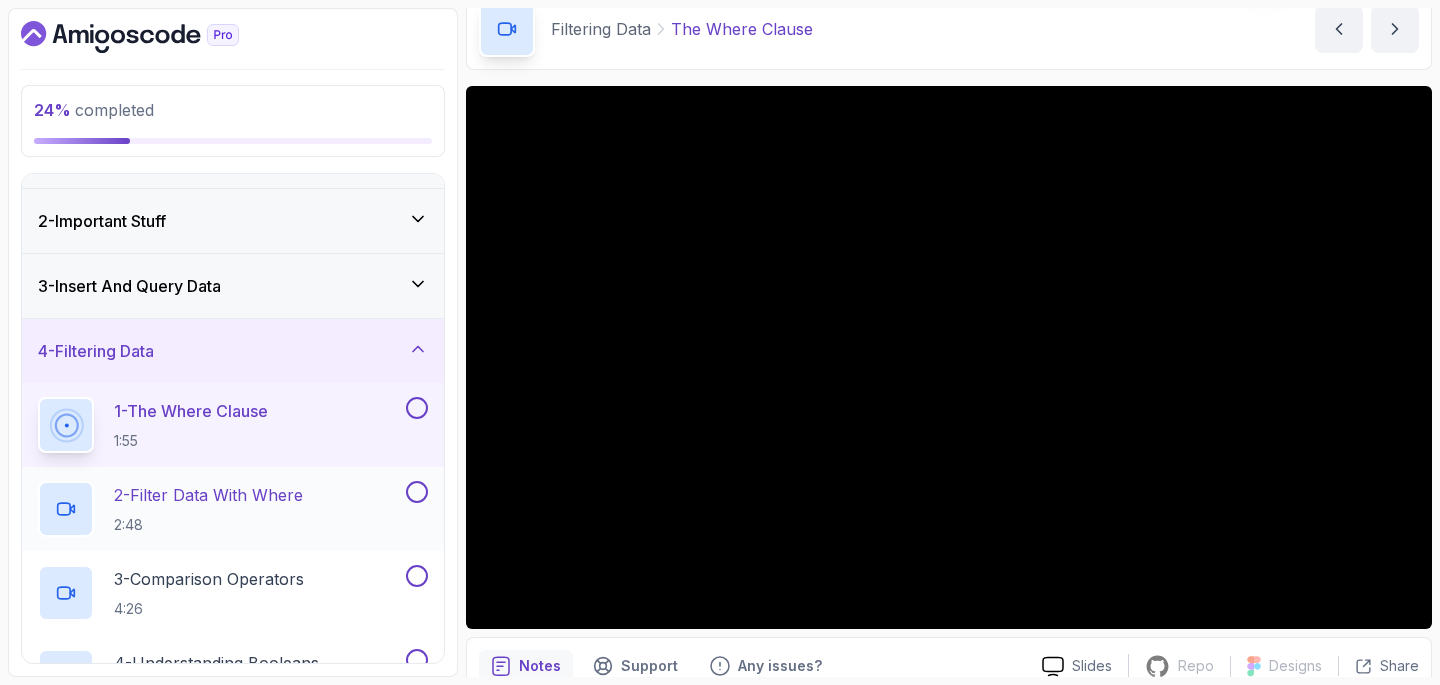 click on "2  -  Filter Data With Where" at bounding box center (208, 495) 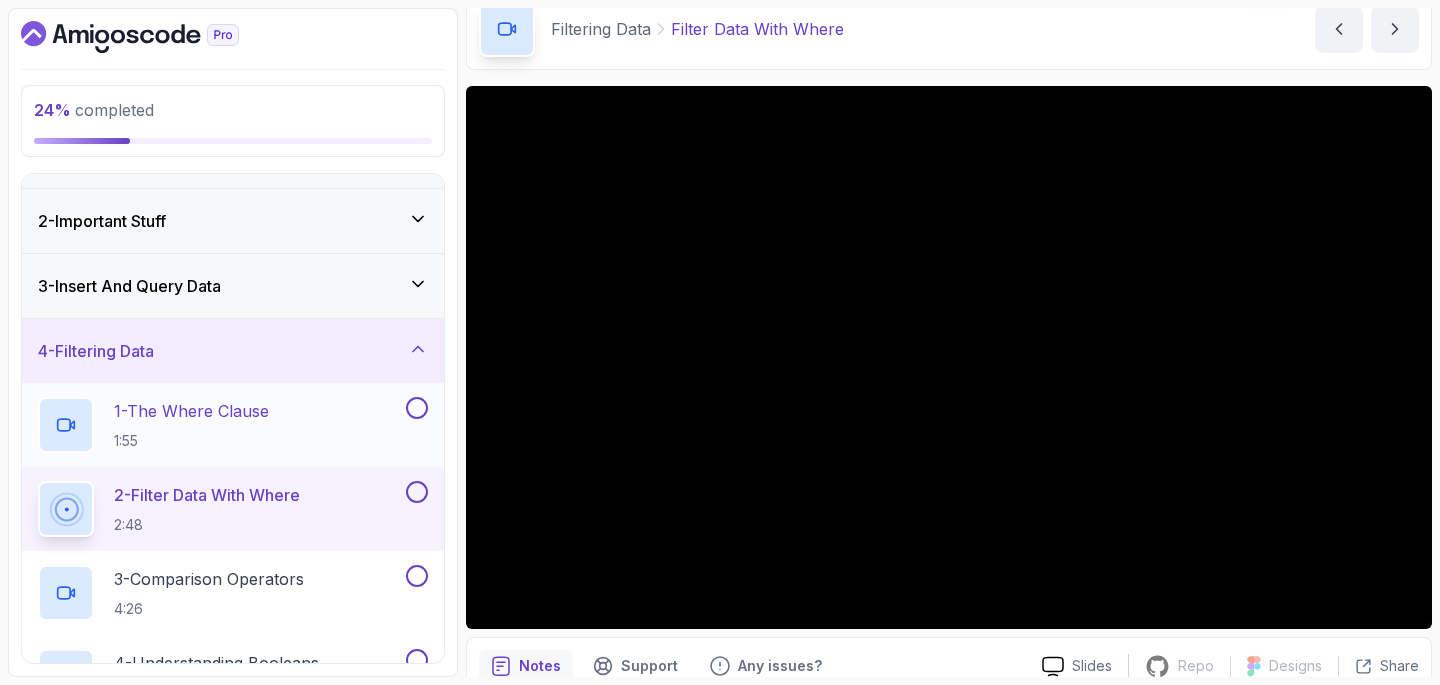 click on "1  -  The Where Clause" at bounding box center (191, 411) 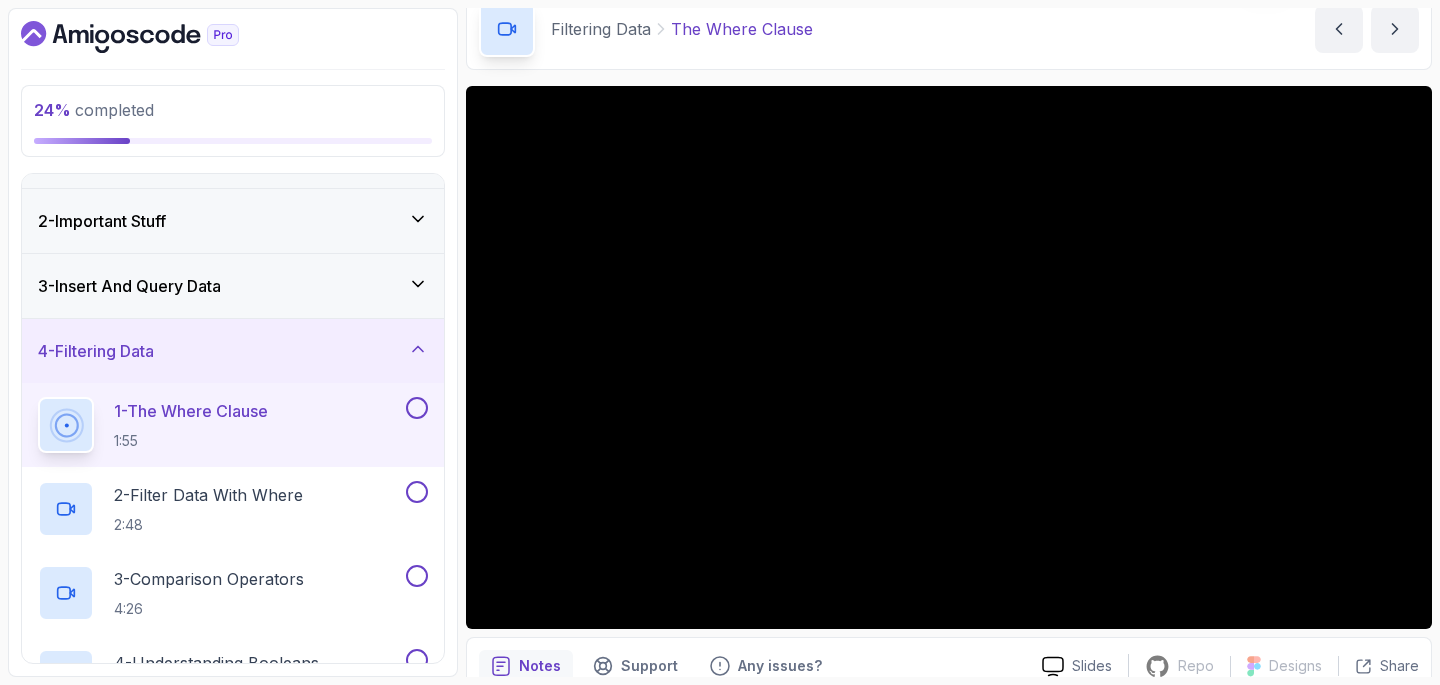 scroll, scrollTop: 0, scrollLeft: 0, axis: both 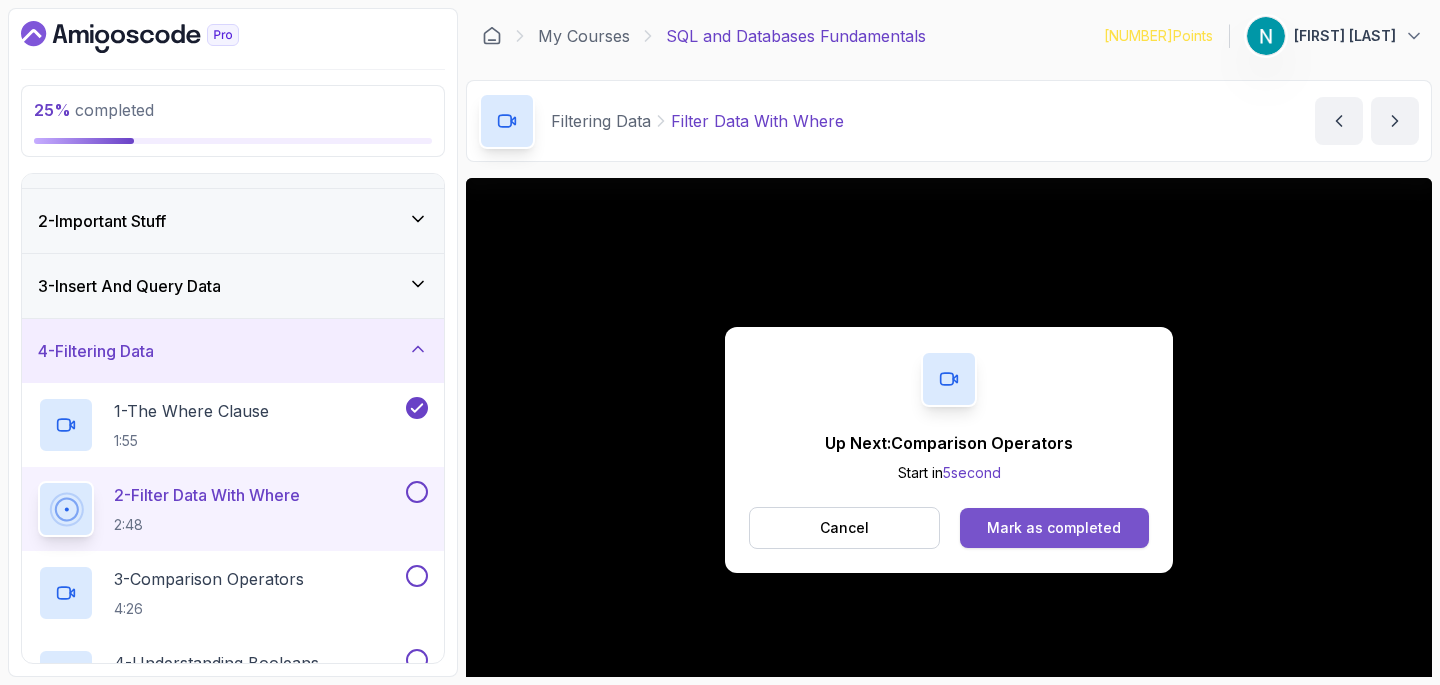 click on "Mark as completed" at bounding box center (1054, 528) 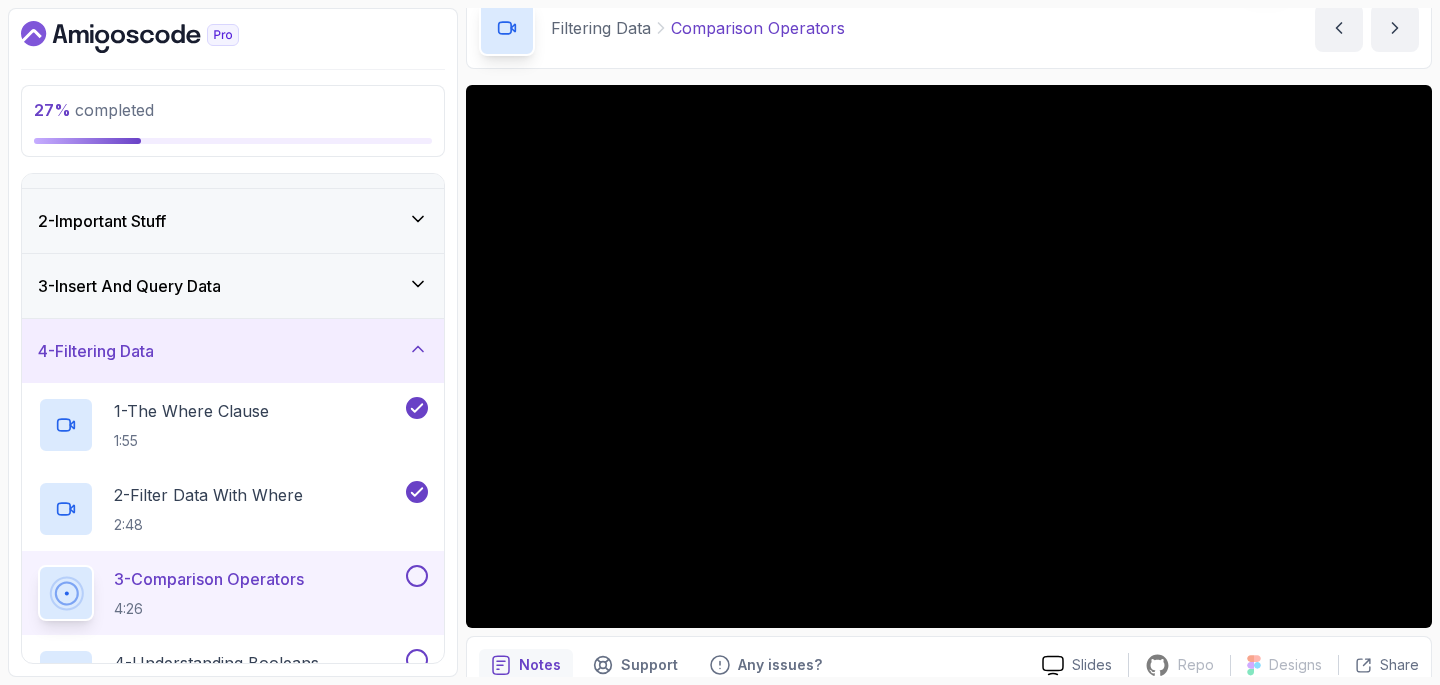 scroll, scrollTop: 0, scrollLeft: 0, axis: both 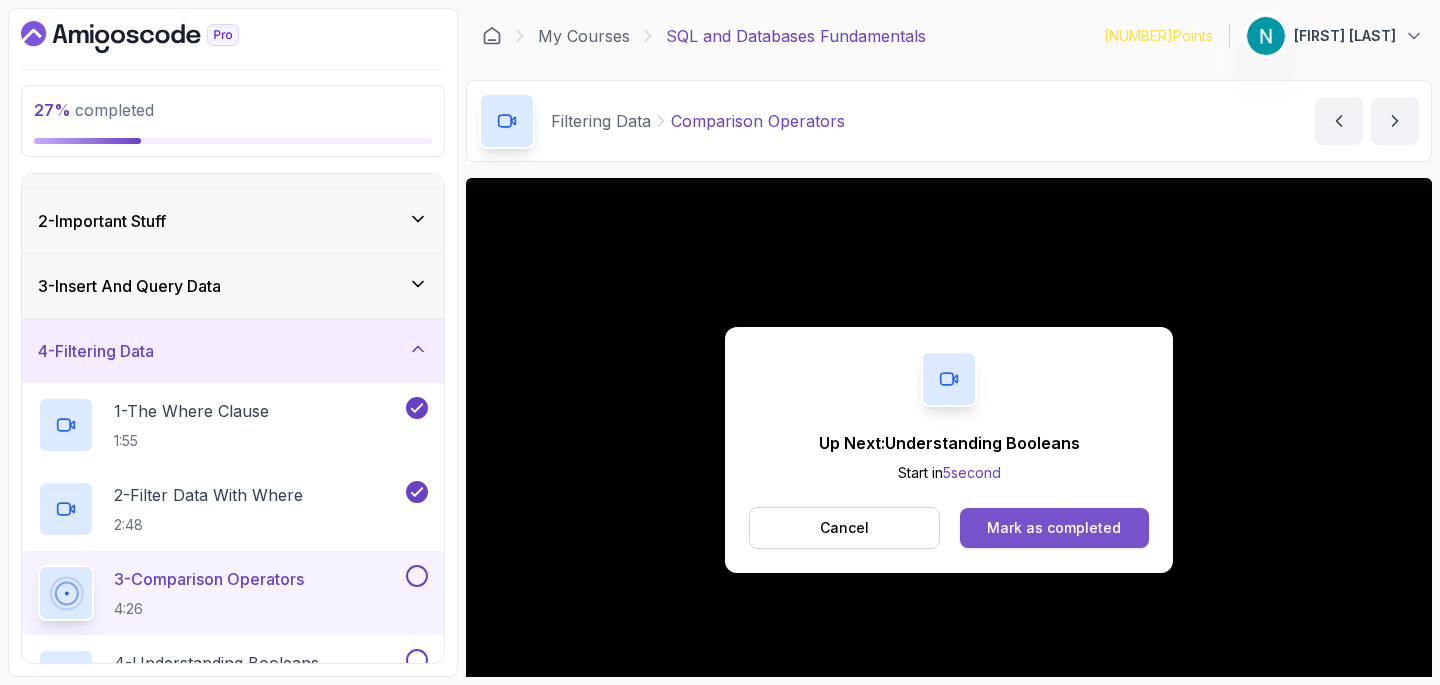 click on "Mark as completed" at bounding box center [1054, 528] 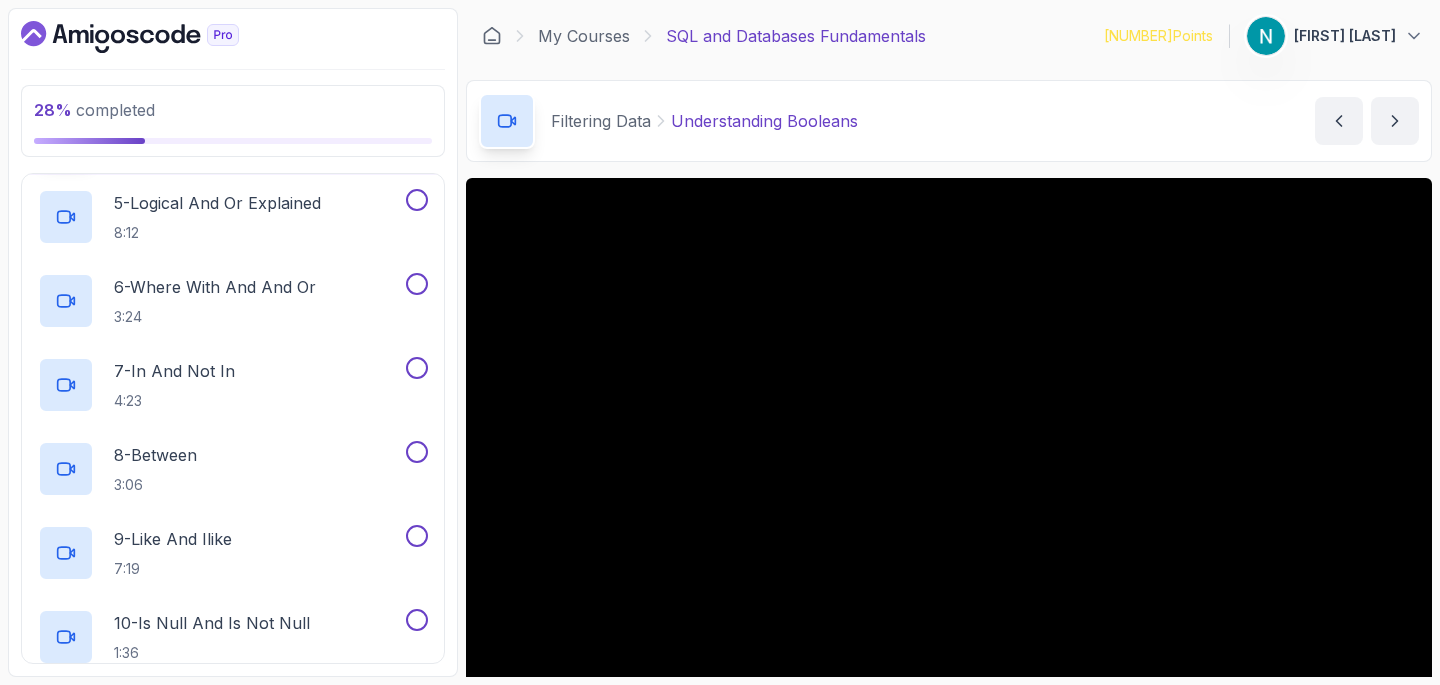 scroll, scrollTop: 590, scrollLeft: 0, axis: vertical 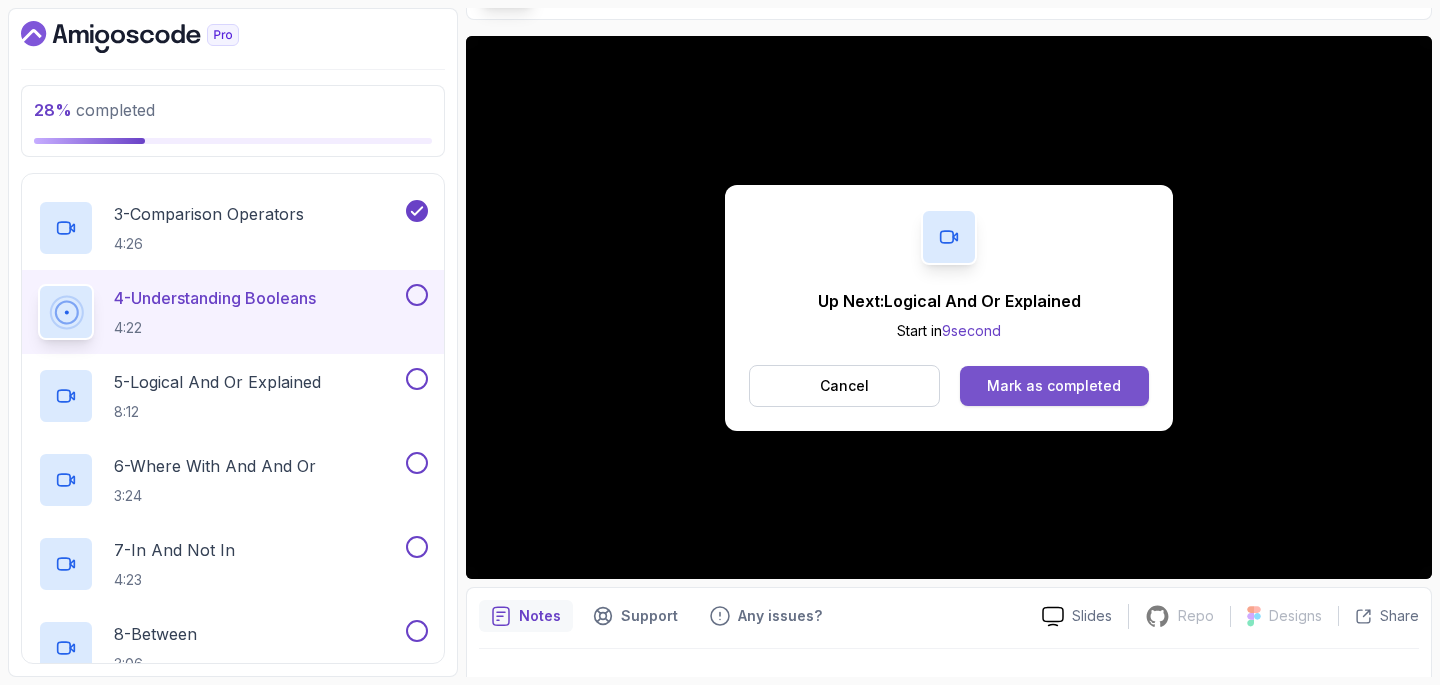 click on "Mark as completed" at bounding box center (1054, 386) 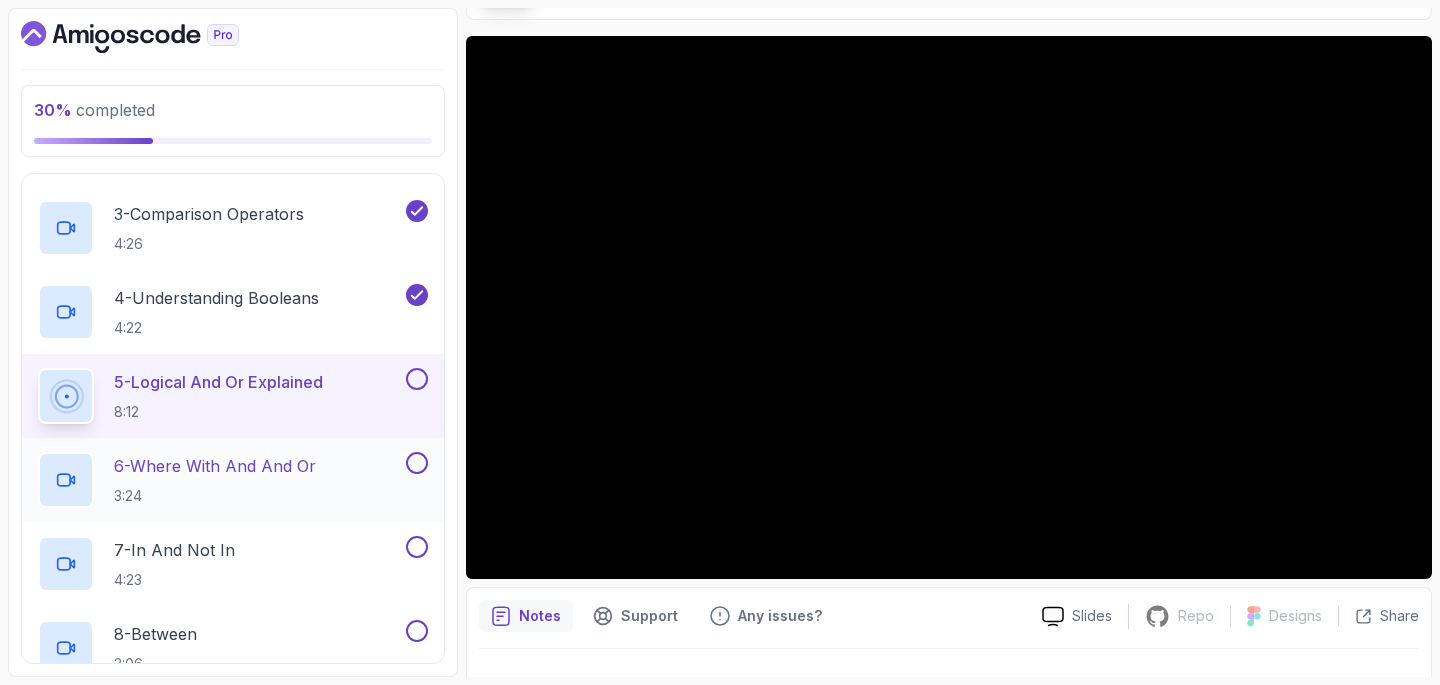 click on "6  -  Where With And And Or 3:24" at bounding box center [220, 480] 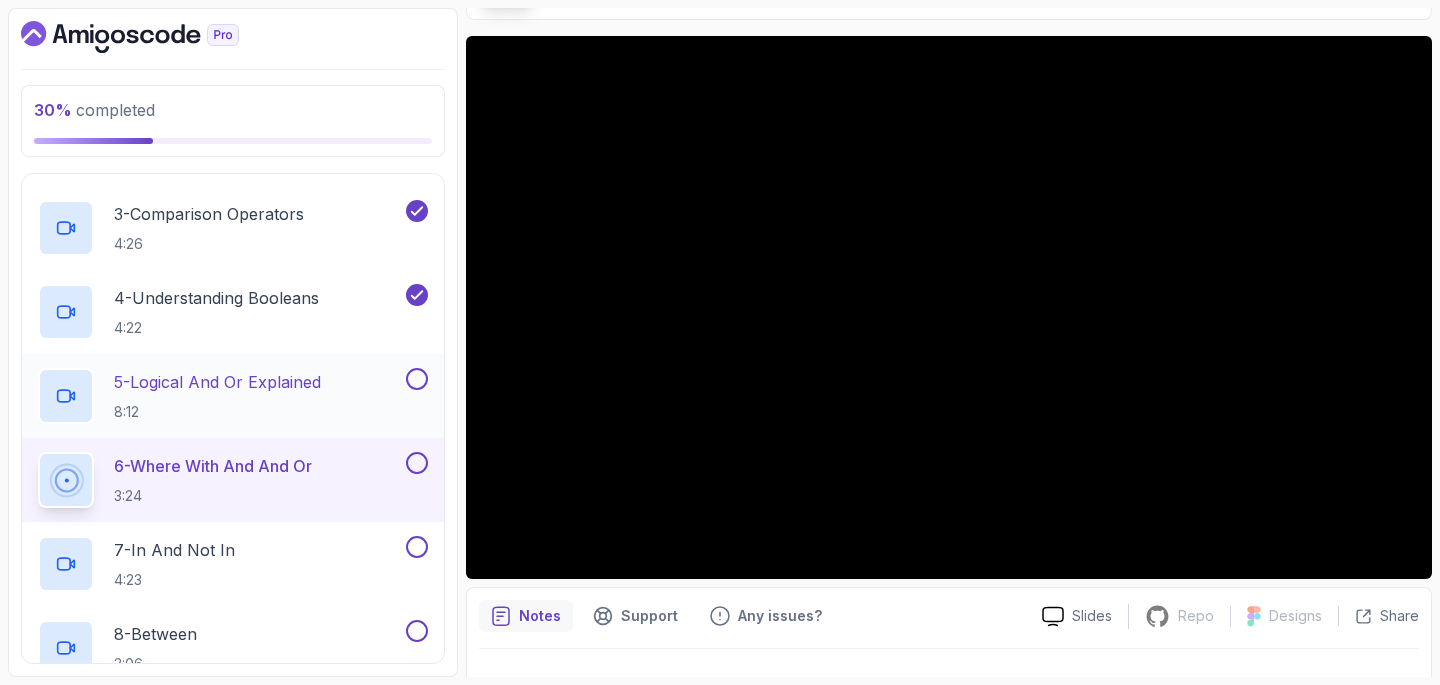 click at bounding box center [417, 379] 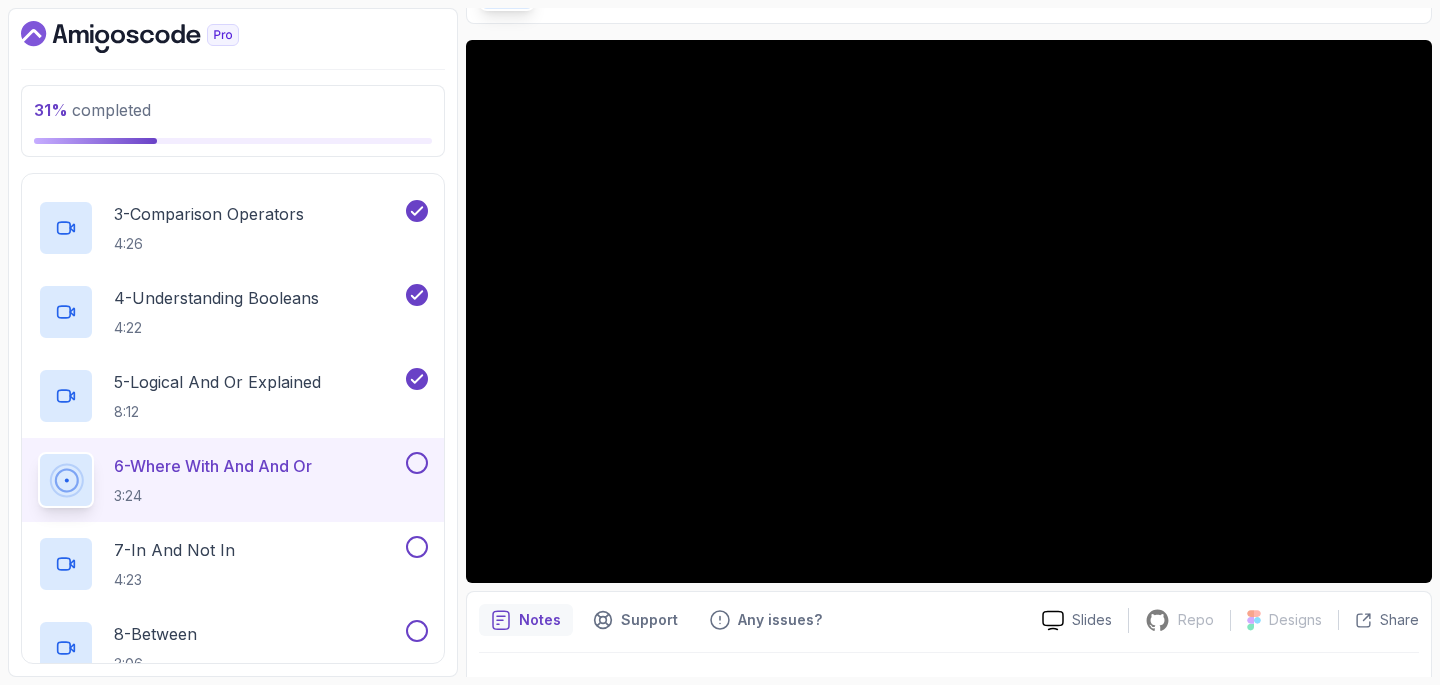 scroll, scrollTop: 137, scrollLeft: 0, axis: vertical 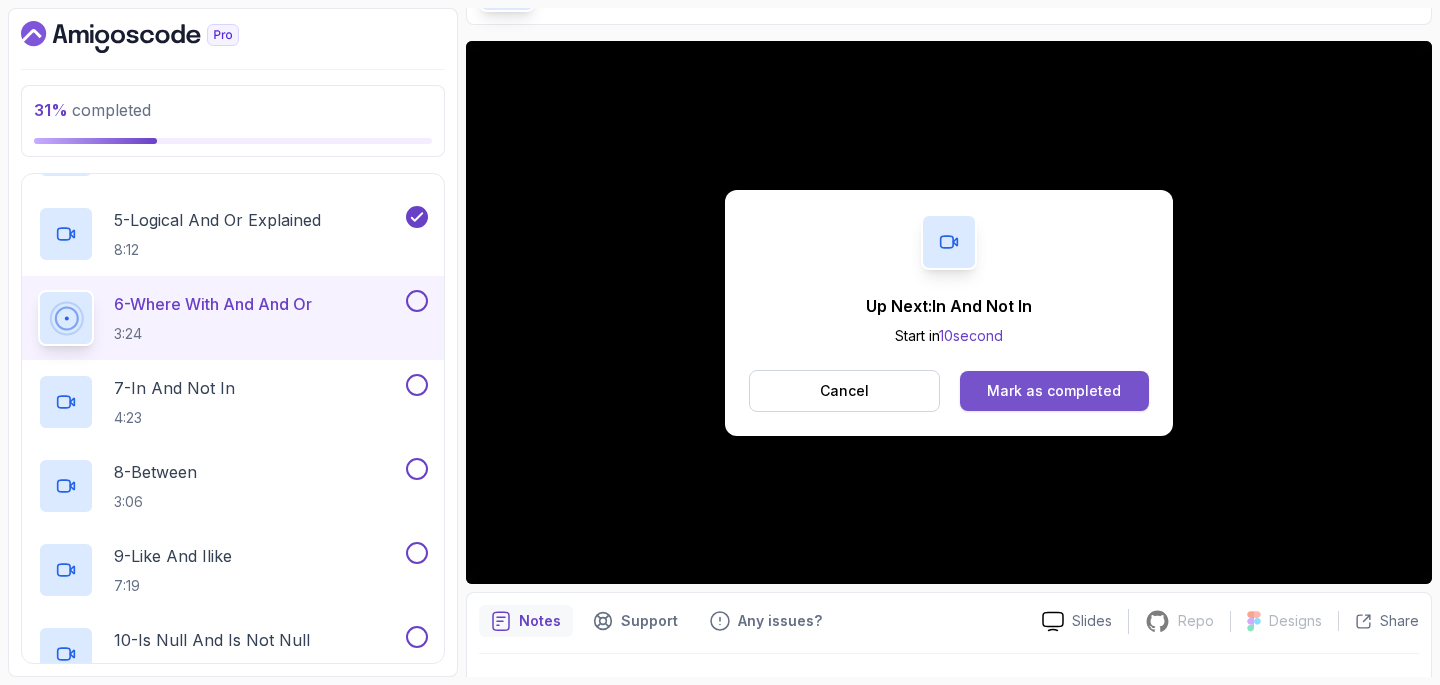 click on "Mark as completed" at bounding box center [1054, 391] 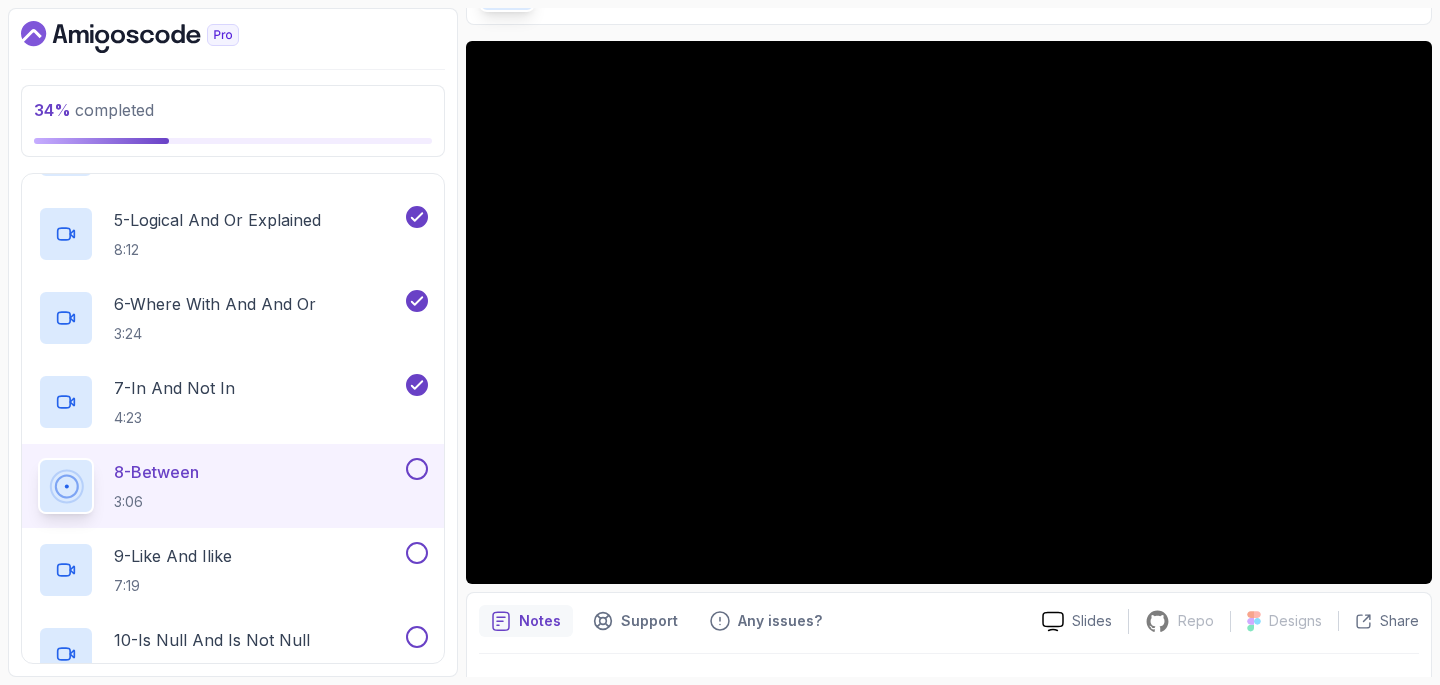 click at bounding box center [417, 469] 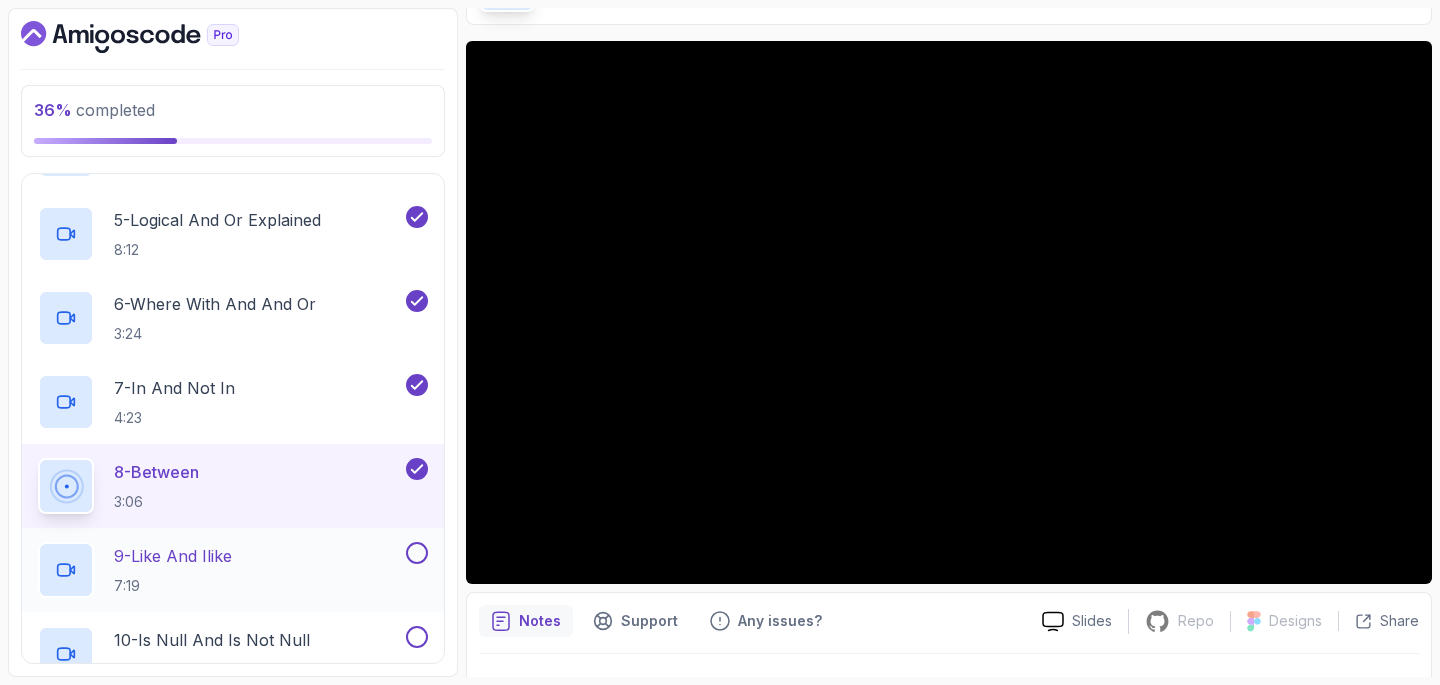 click on "9  -  Like And Ilike 7:19" at bounding box center (220, 570) 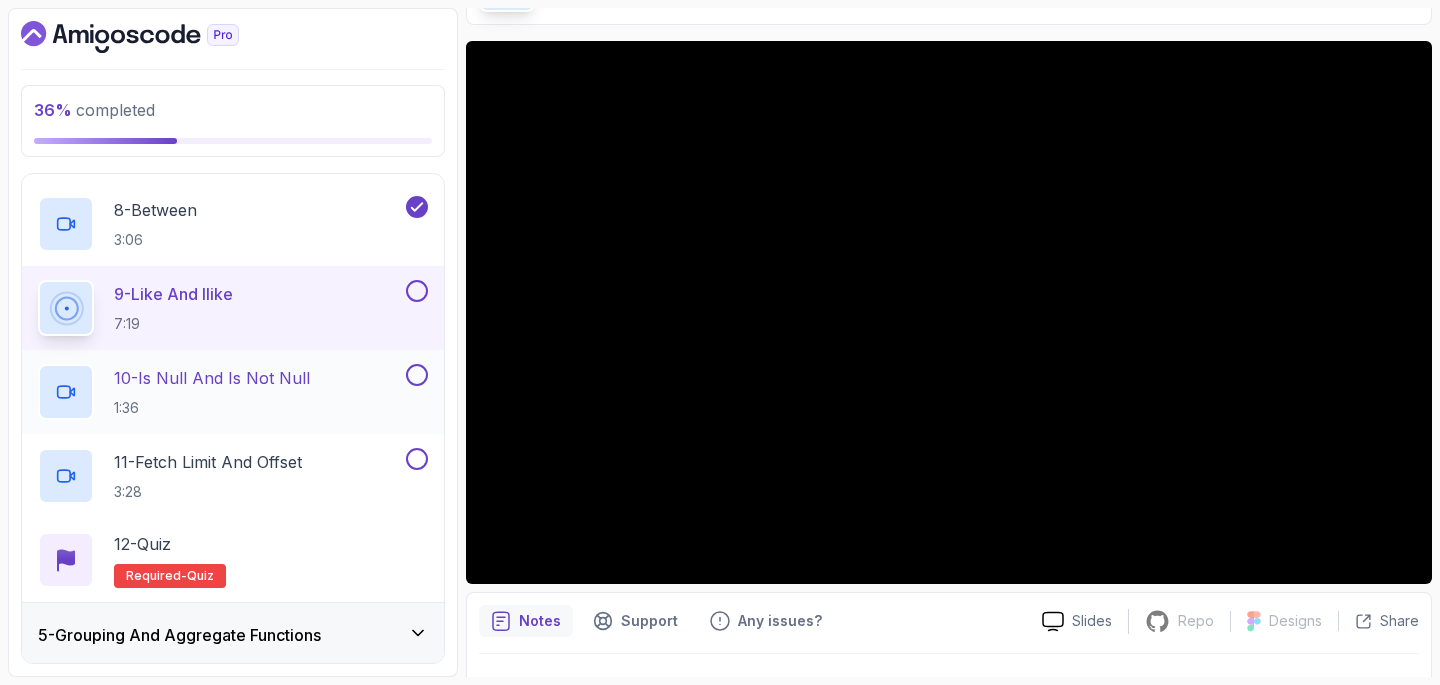 scroll, scrollTop: 847, scrollLeft: 0, axis: vertical 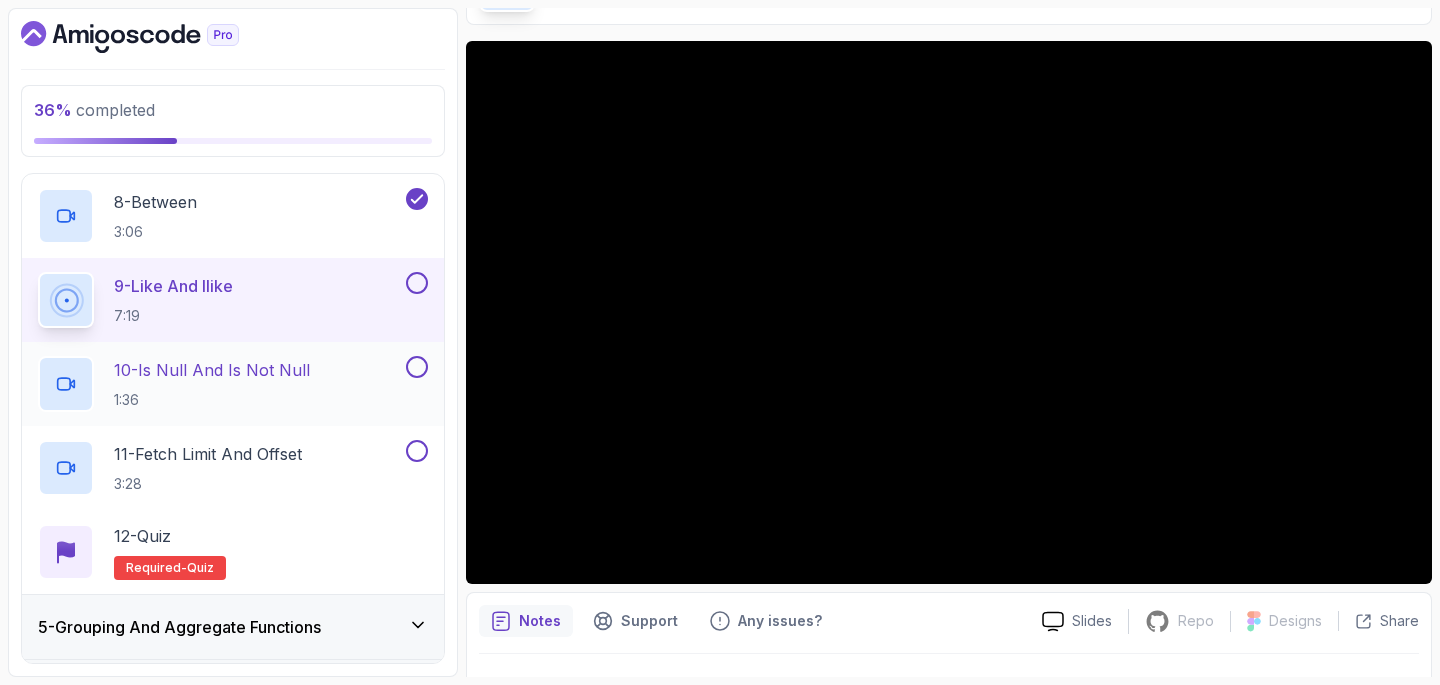 click on "10  -  Is Null And Is Not Null 1:36" at bounding box center [220, 384] 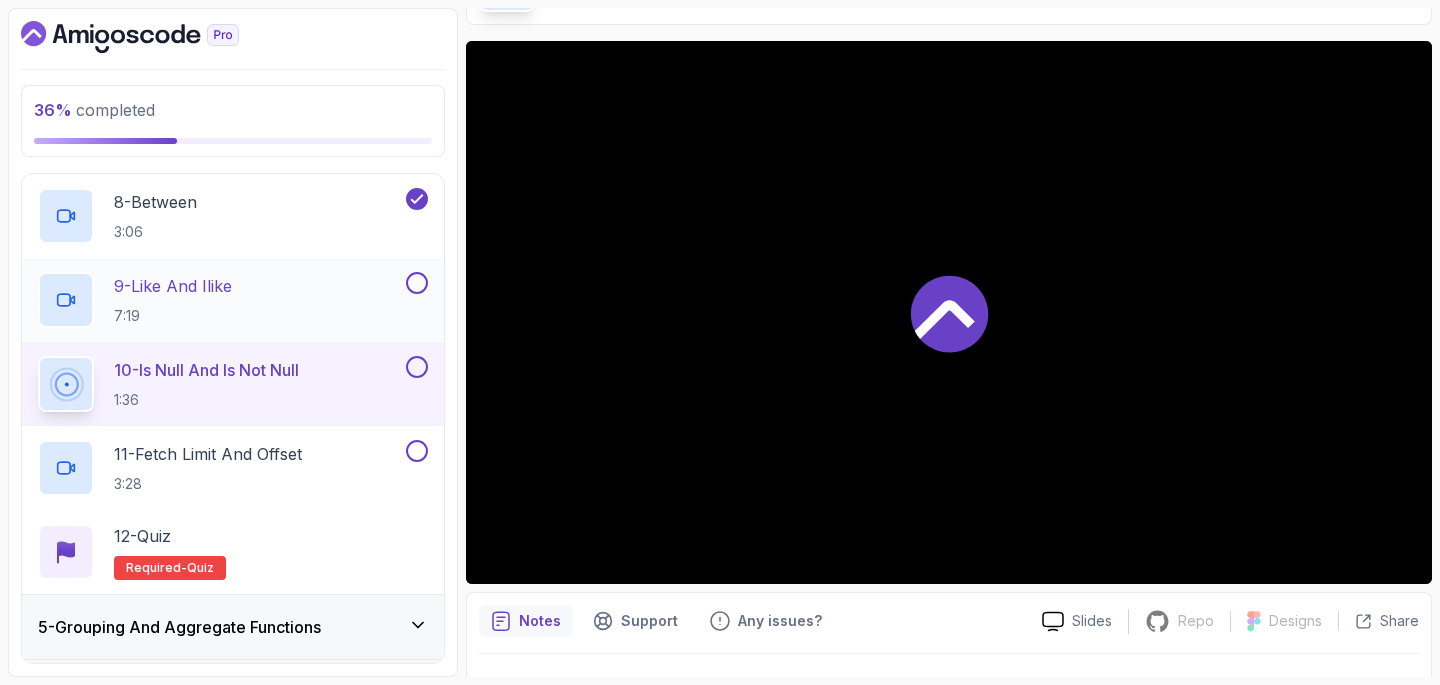 click at bounding box center [417, 283] 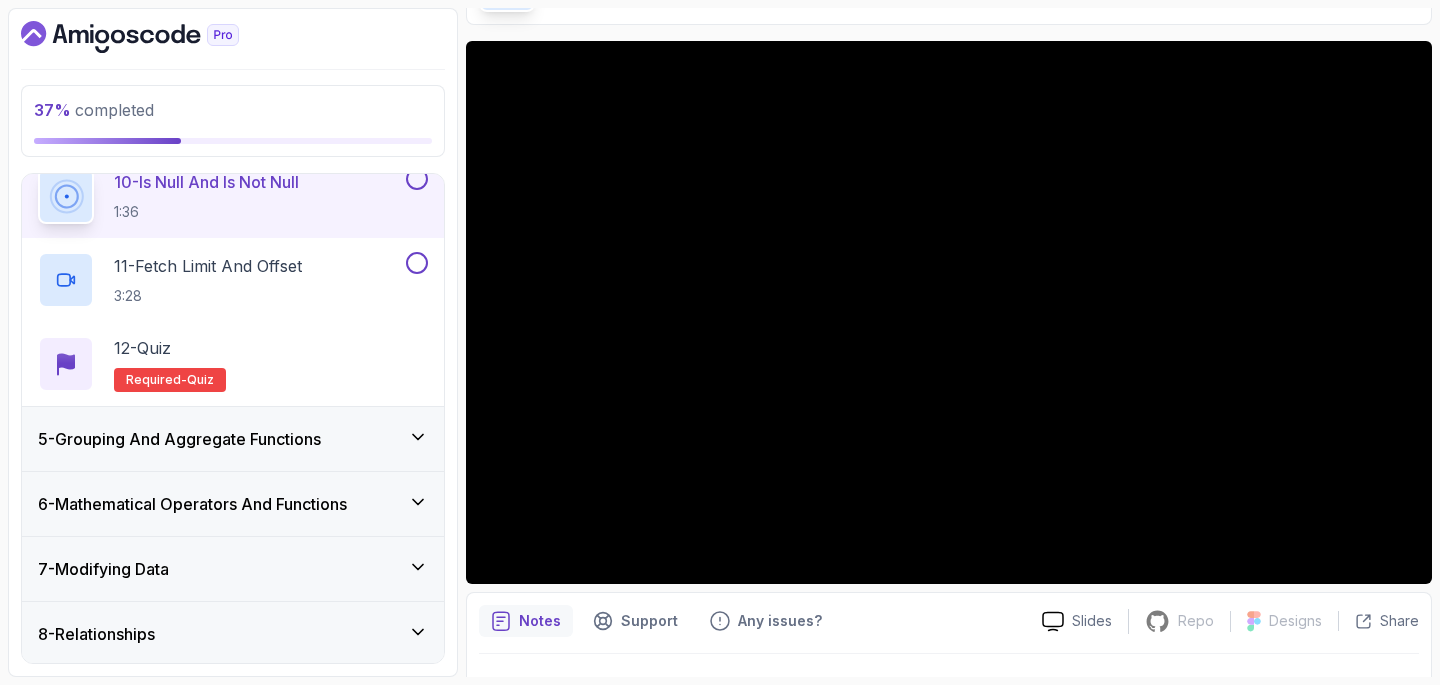 scroll, scrollTop: 1037, scrollLeft: 0, axis: vertical 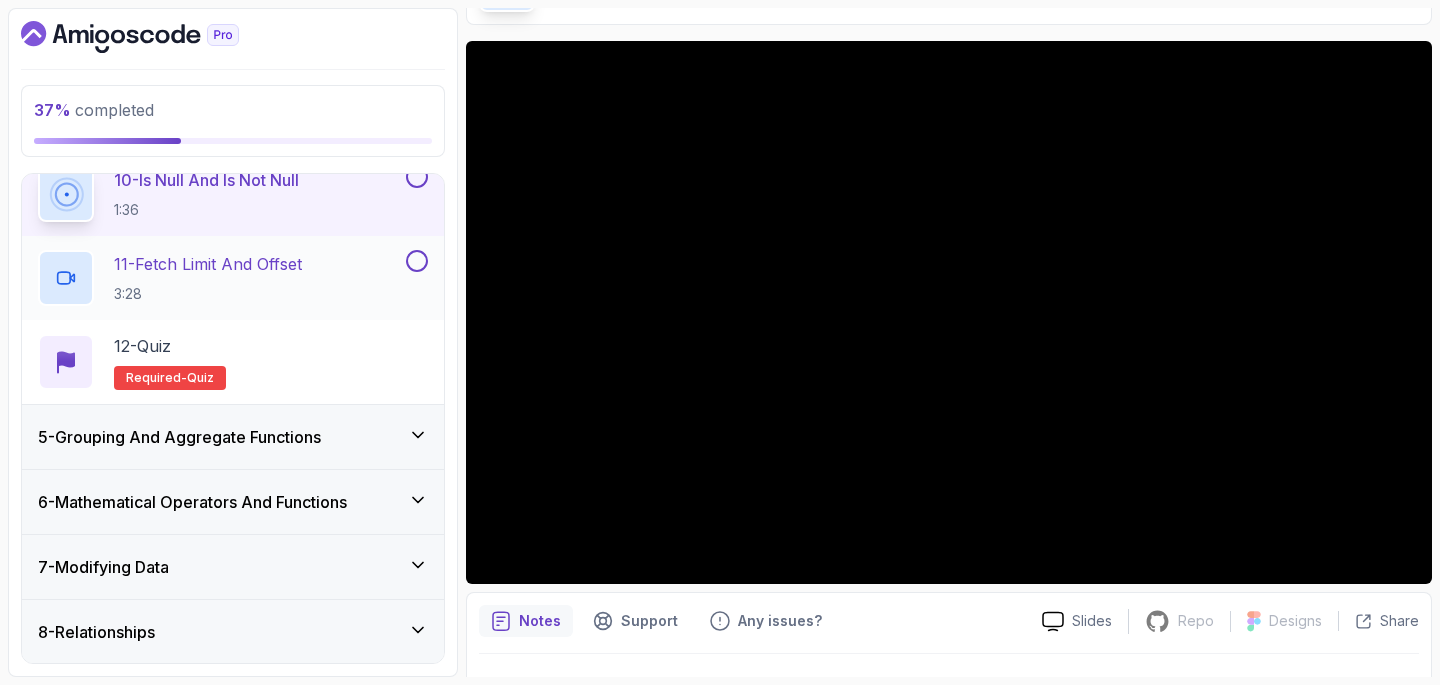 click on "11  -  Fetch Limit And Offset 3:28" at bounding box center (220, 278) 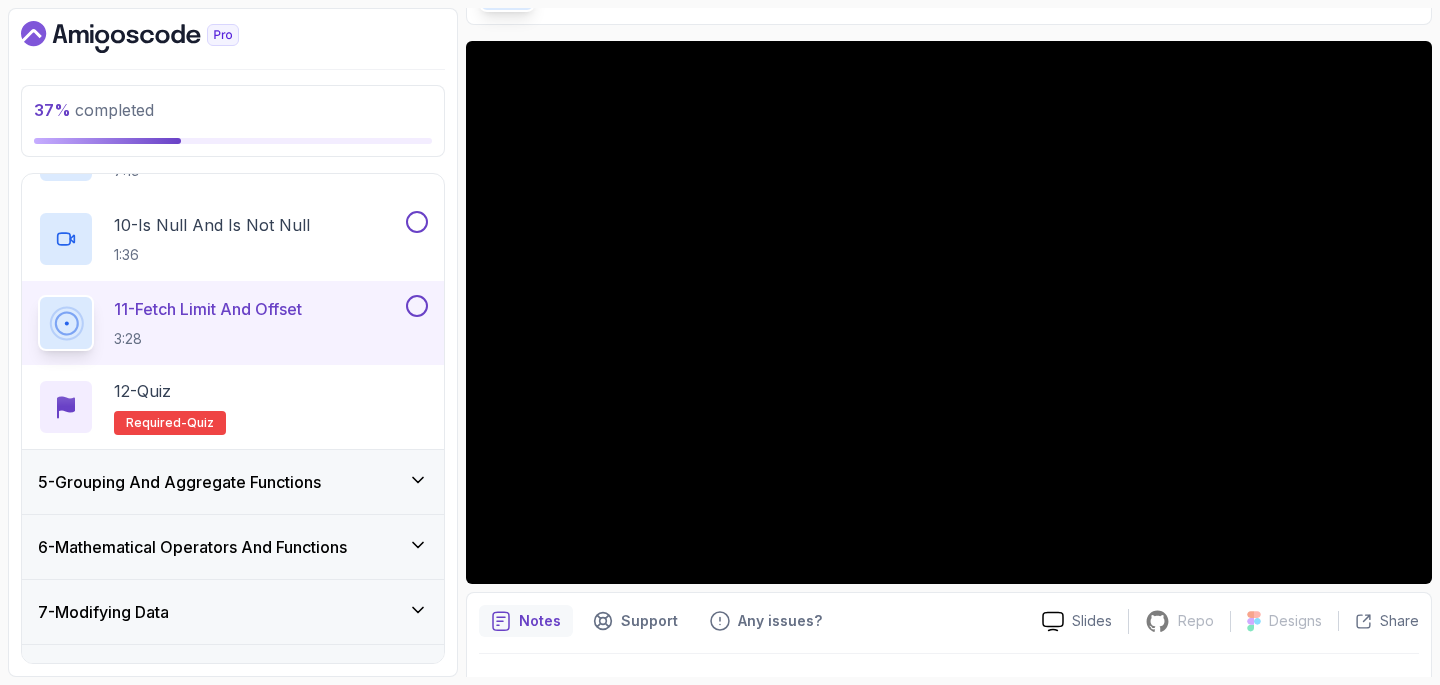 scroll, scrollTop: 960, scrollLeft: 0, axis: vertical 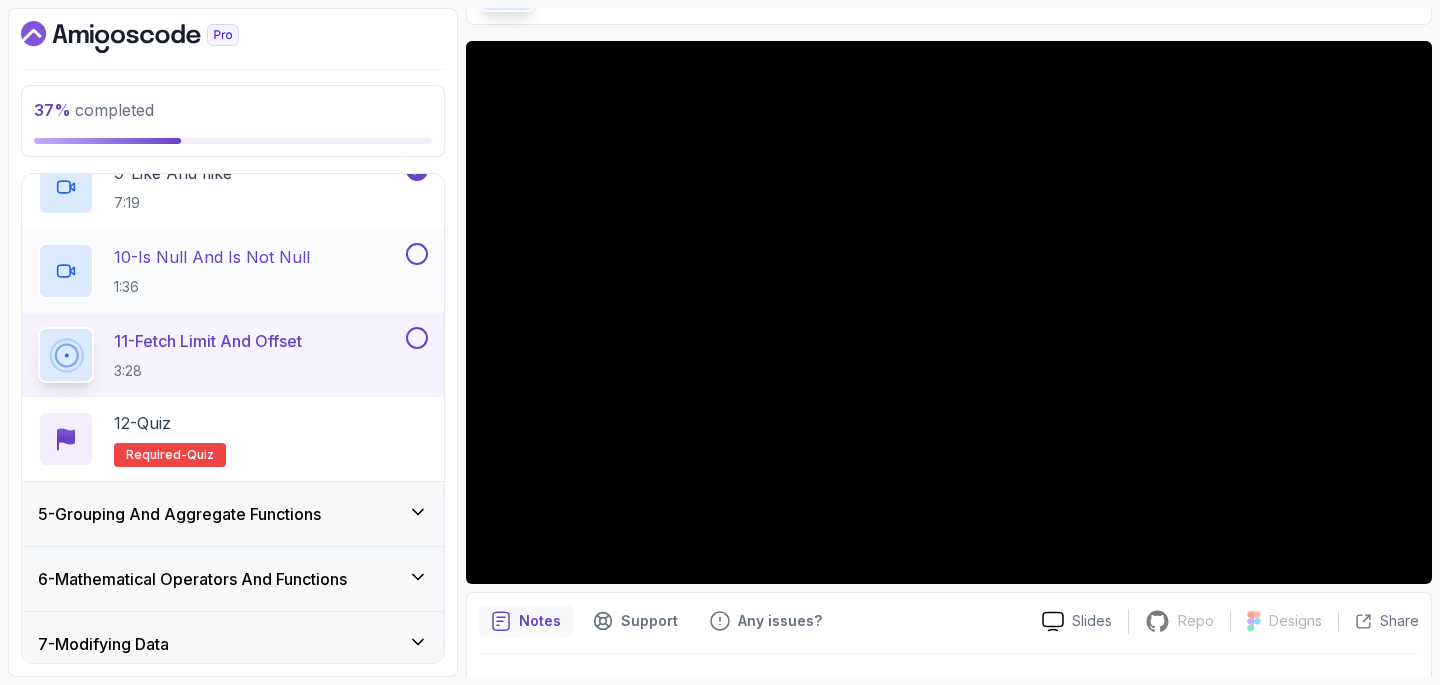 click at bounding box center [417, 254] 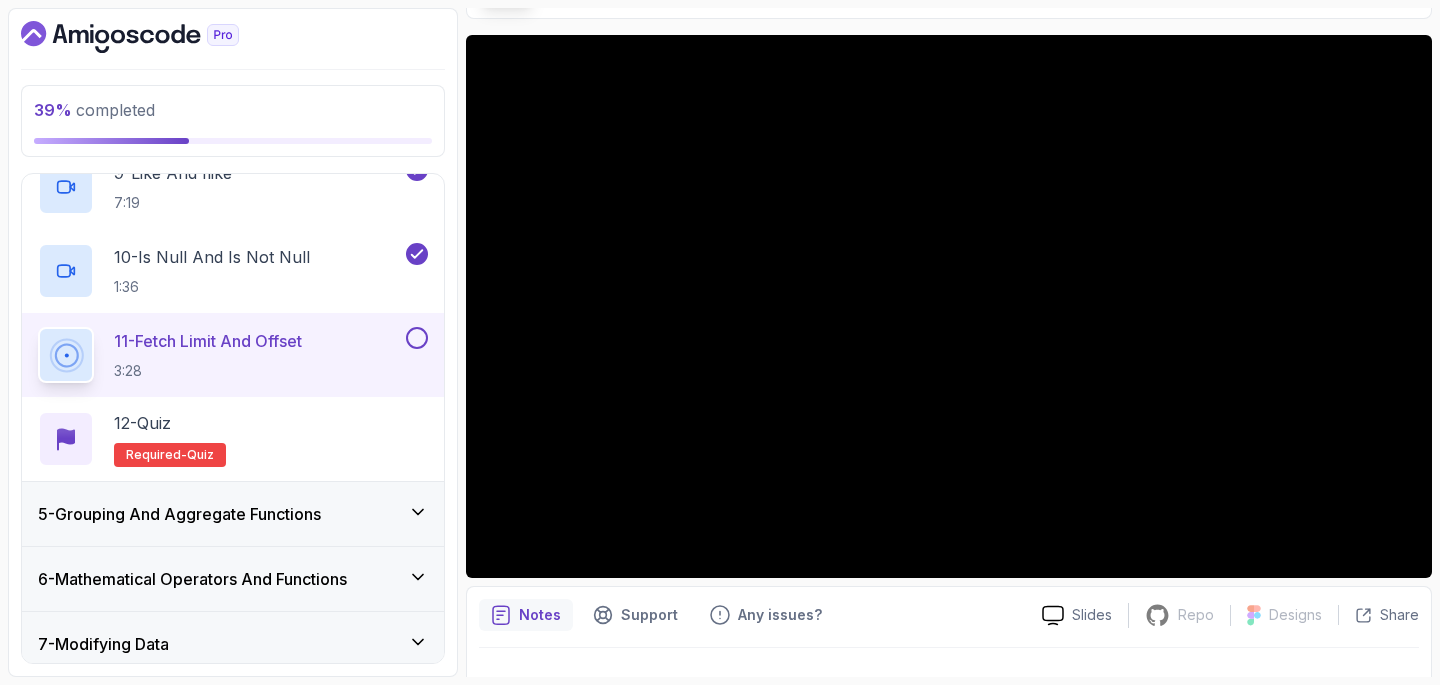scroll, scrollTop: 183, scrollLeft: 0, axis: vertical 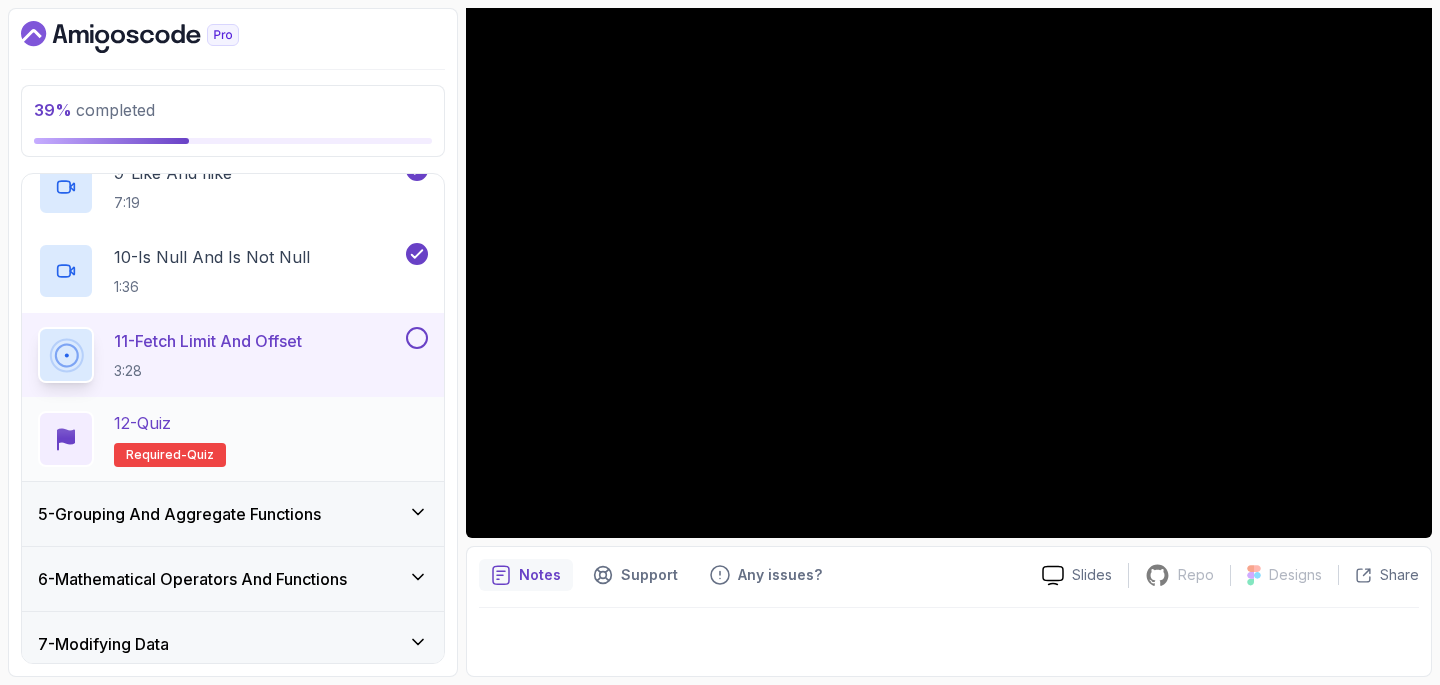 click on "12  -  Quiz Required- quiz" at bounding box center (233, 439) 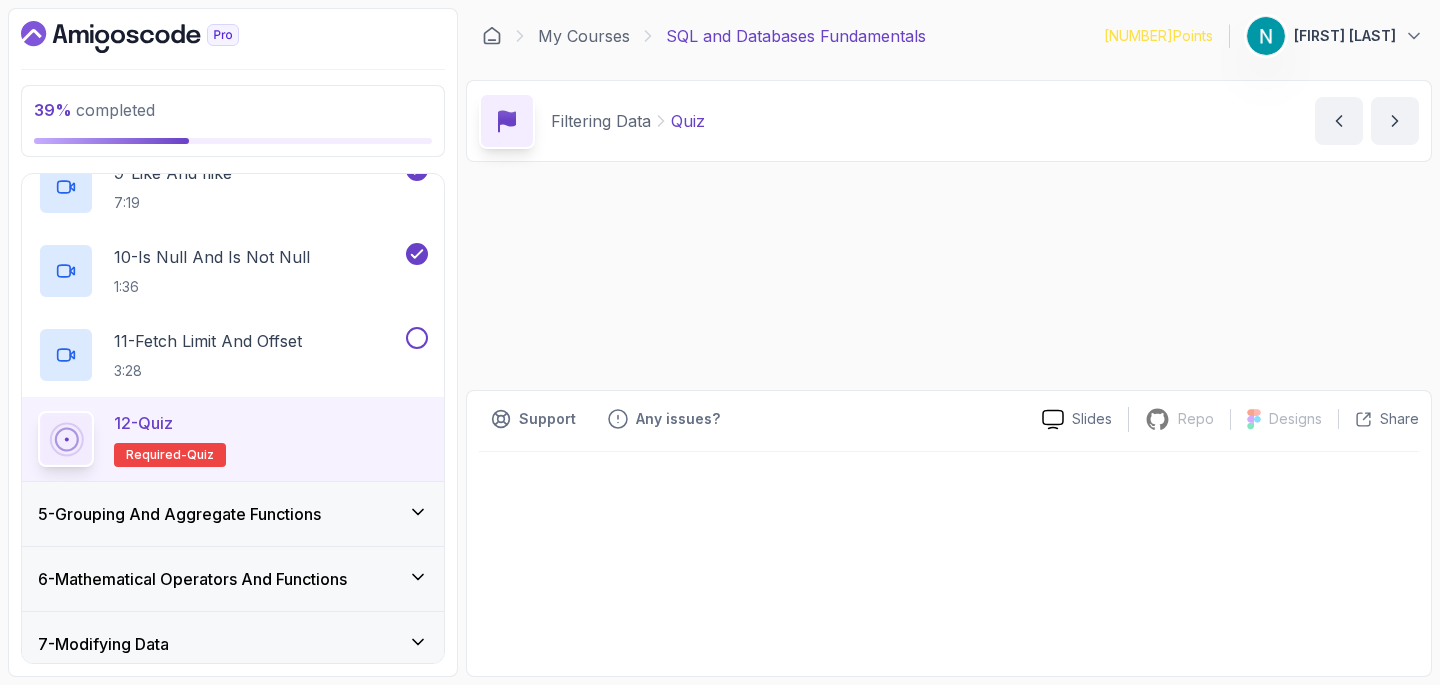 scroll, scrollTop: 0, scrollLeft: 0, axis: both 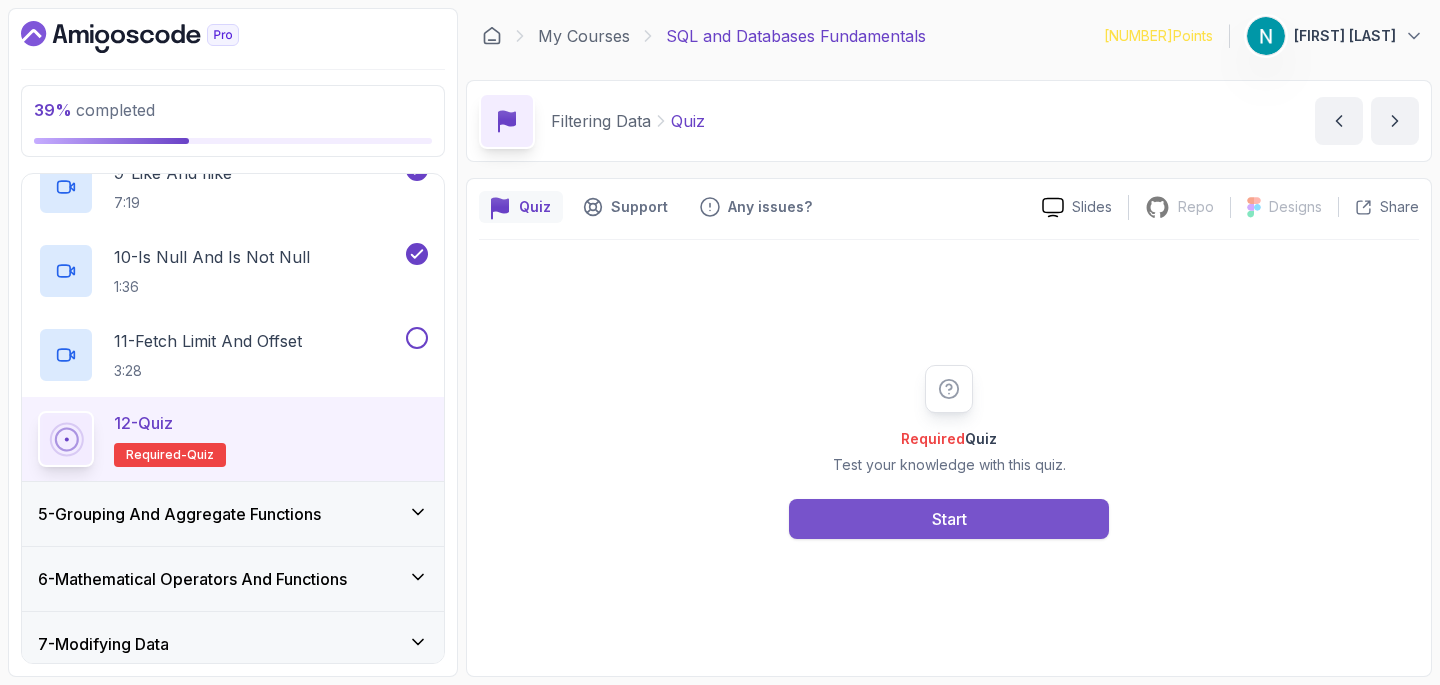 click on "Start" at bounding box center [949, 519] 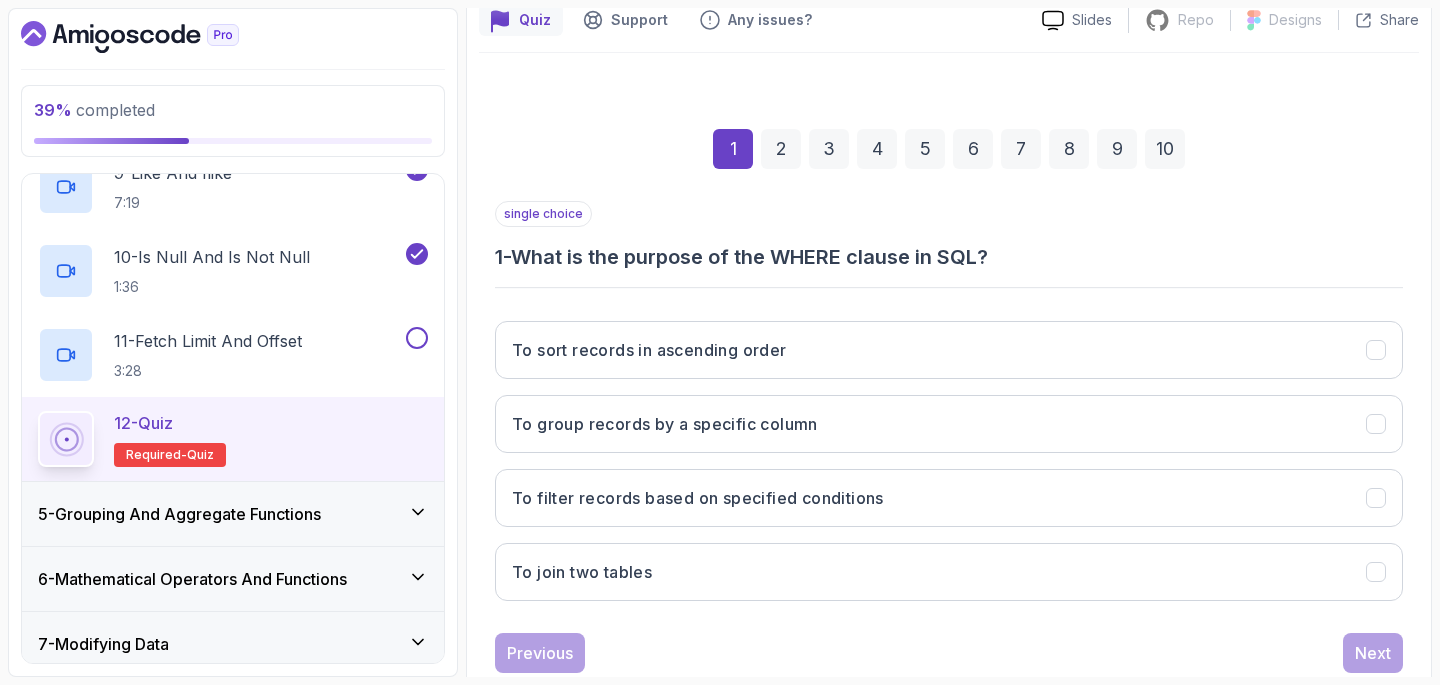 scroll, scrollTop: 213, scrollLeft: 0, axis: vertical 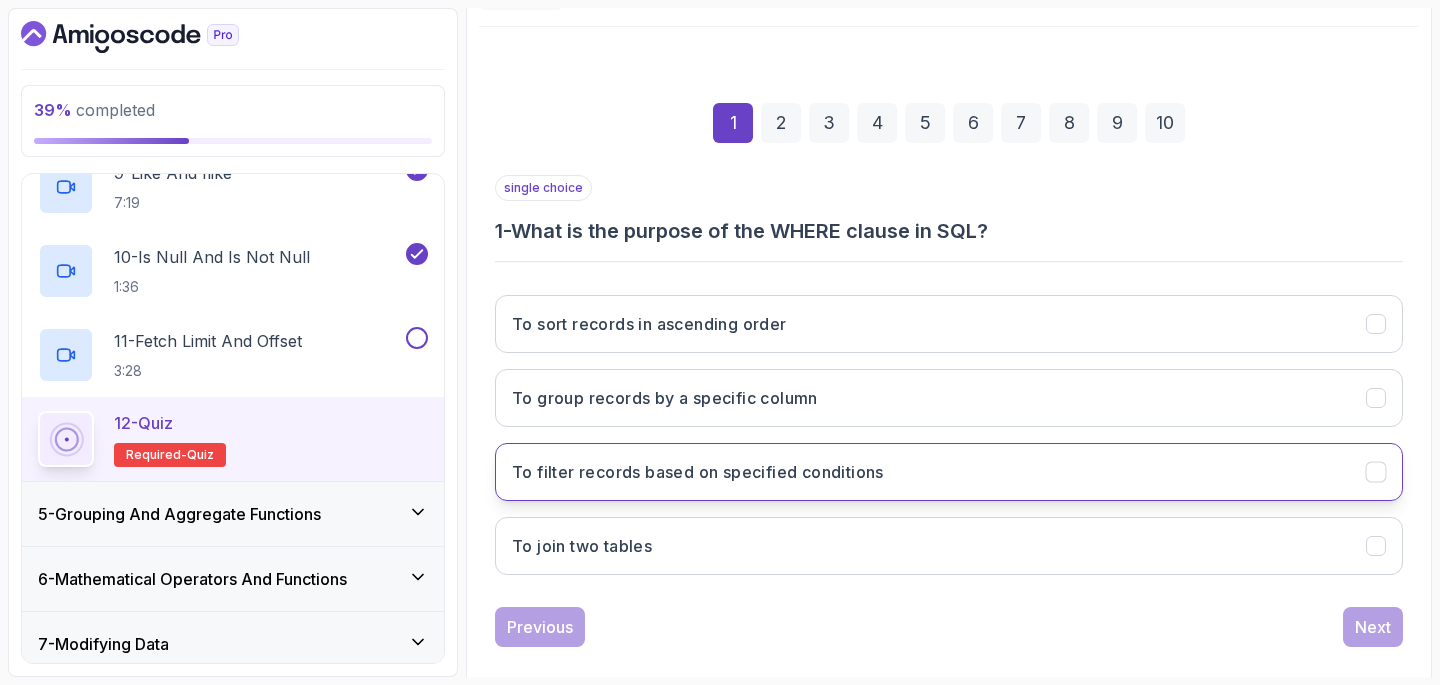click on "To filter records based on specified conditions" at bounding box center (698, 472) 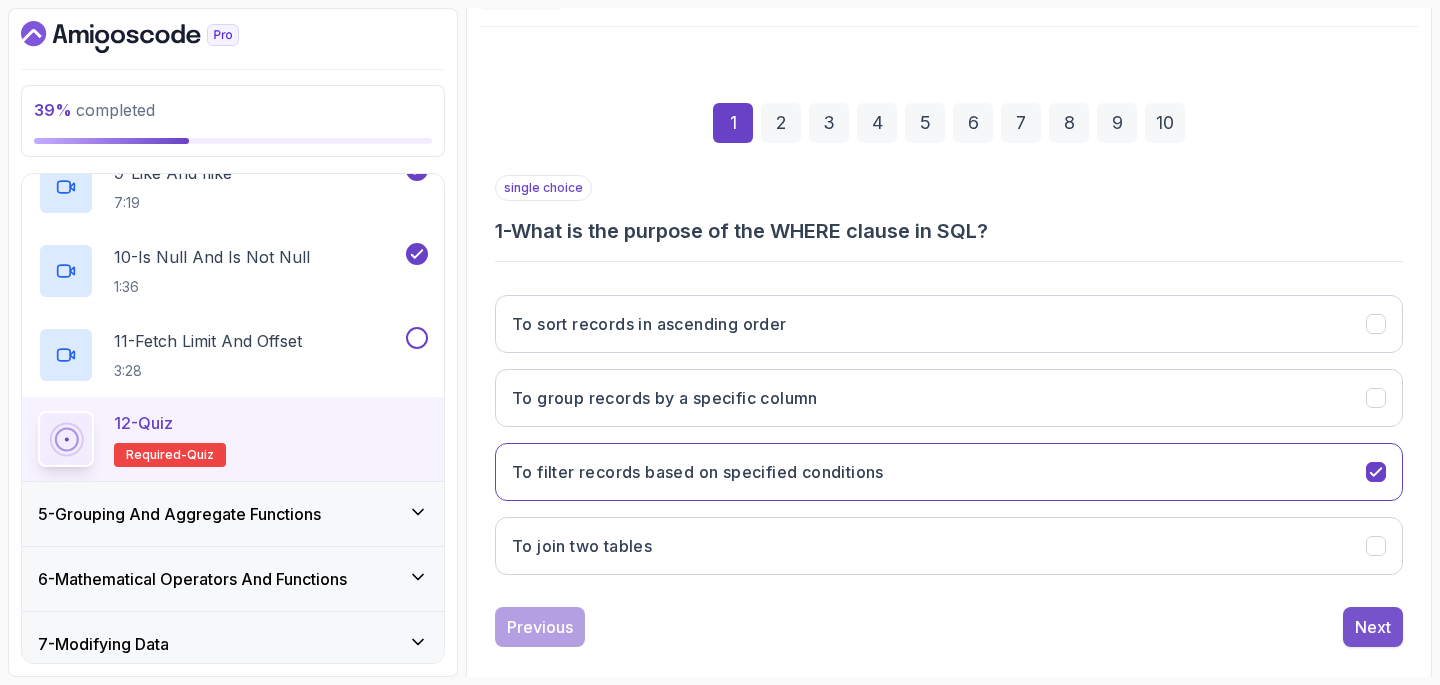 click on "Next" at bounding box center (1373, 627) 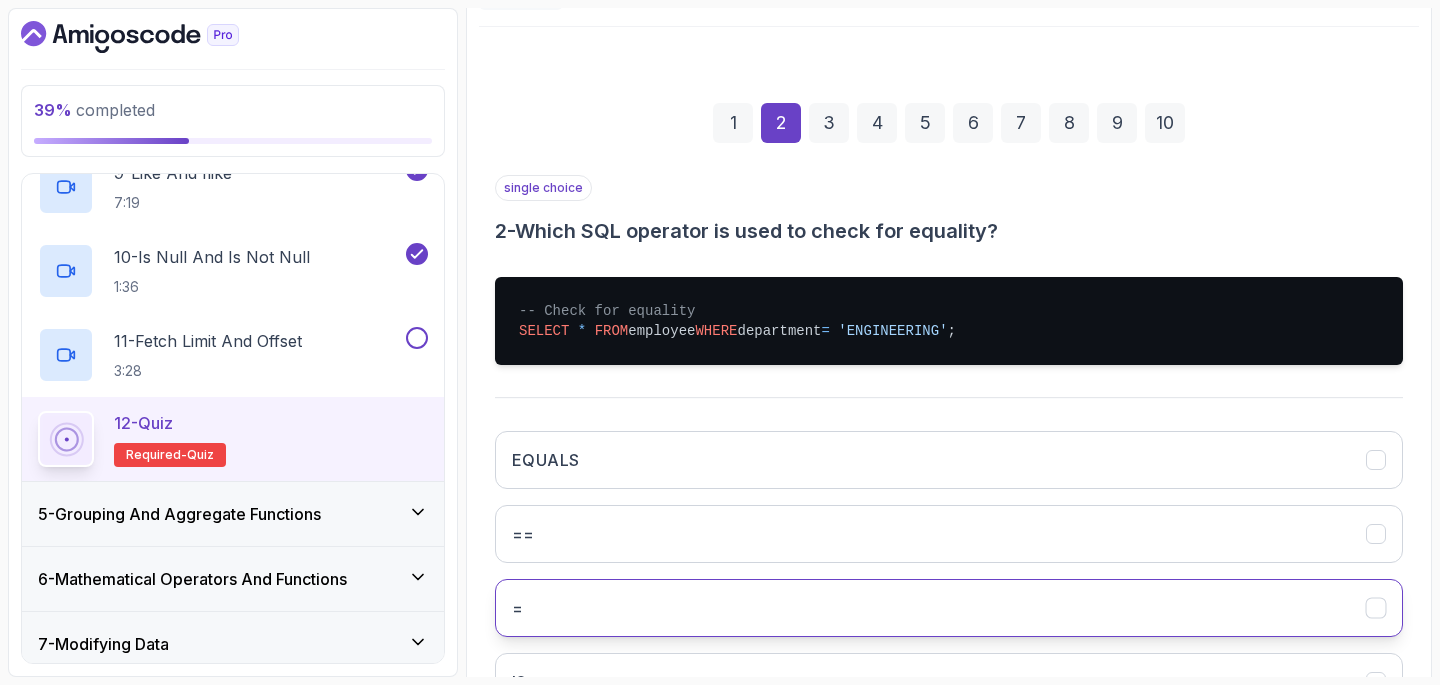 click on "=" at bounding box center (949, 608) 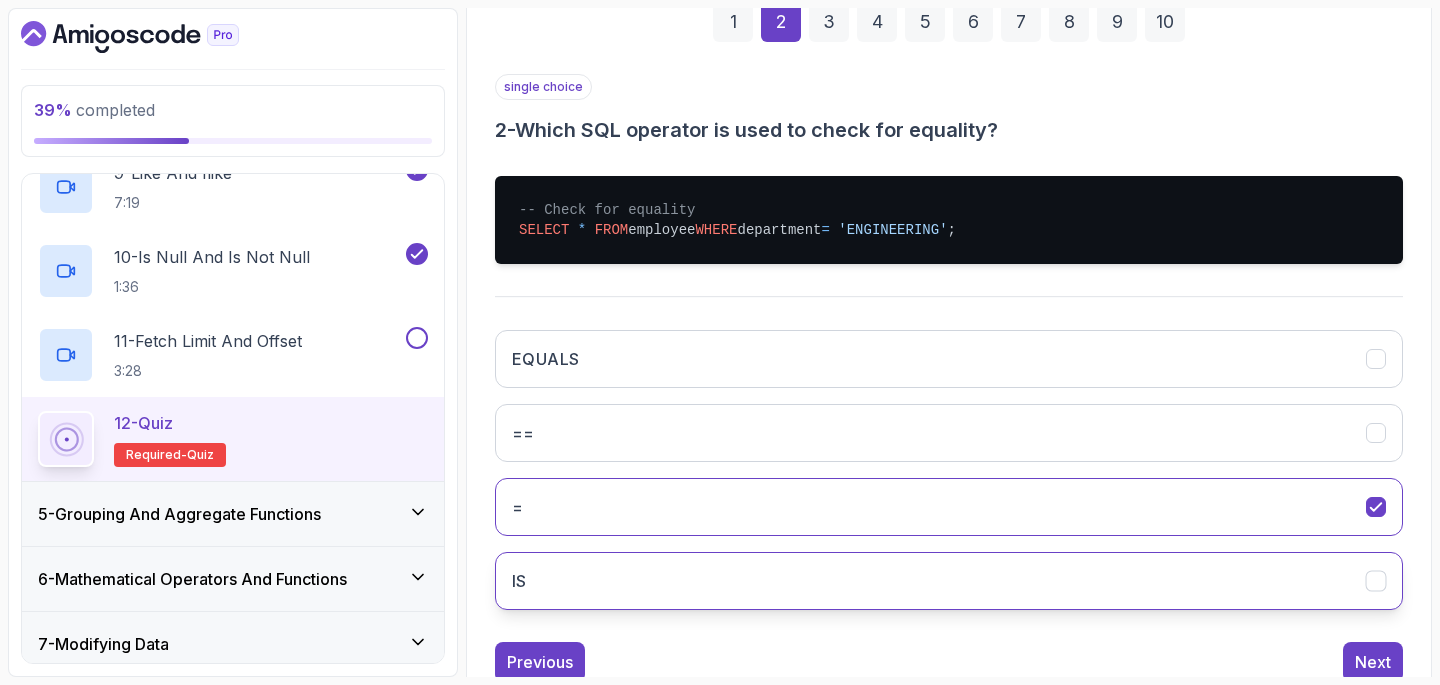 scroll, scrollTop: 317, scrollLeft: 0, axis: vertical 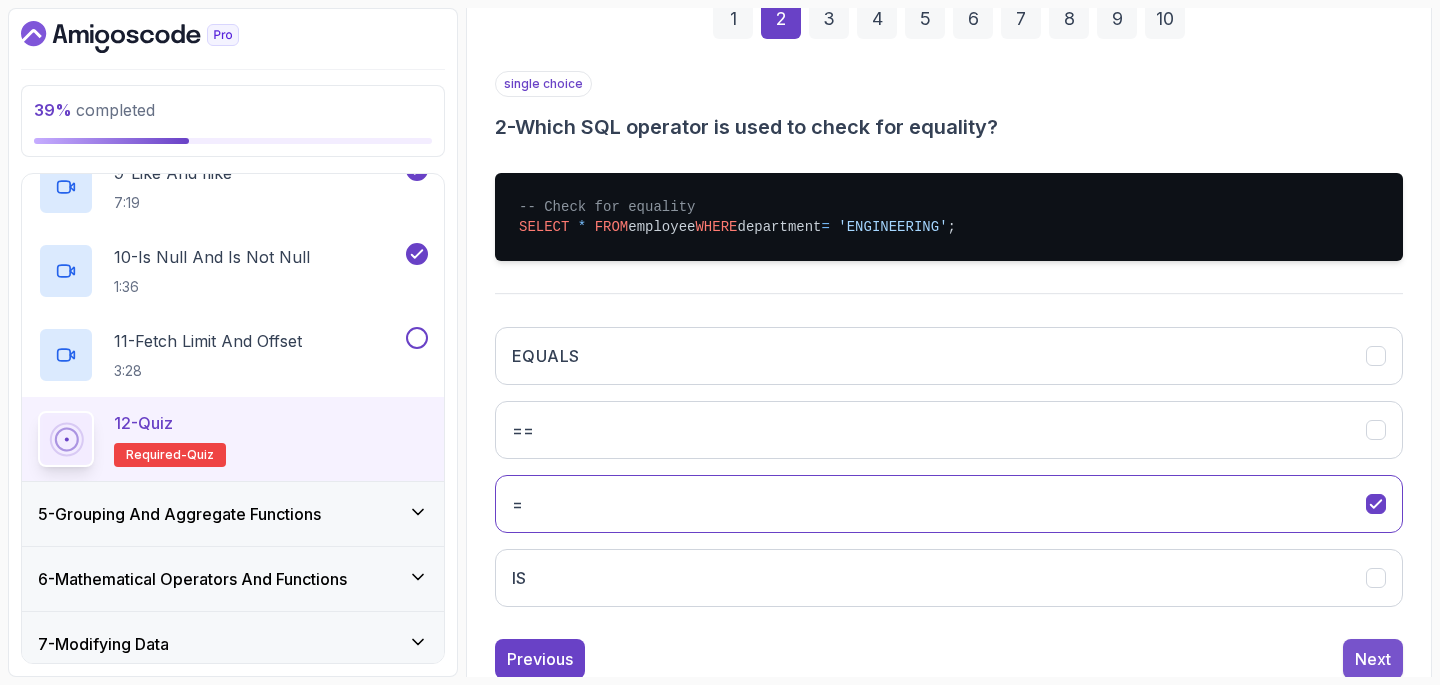 click on "Next" at bounding box center [1373, 659] 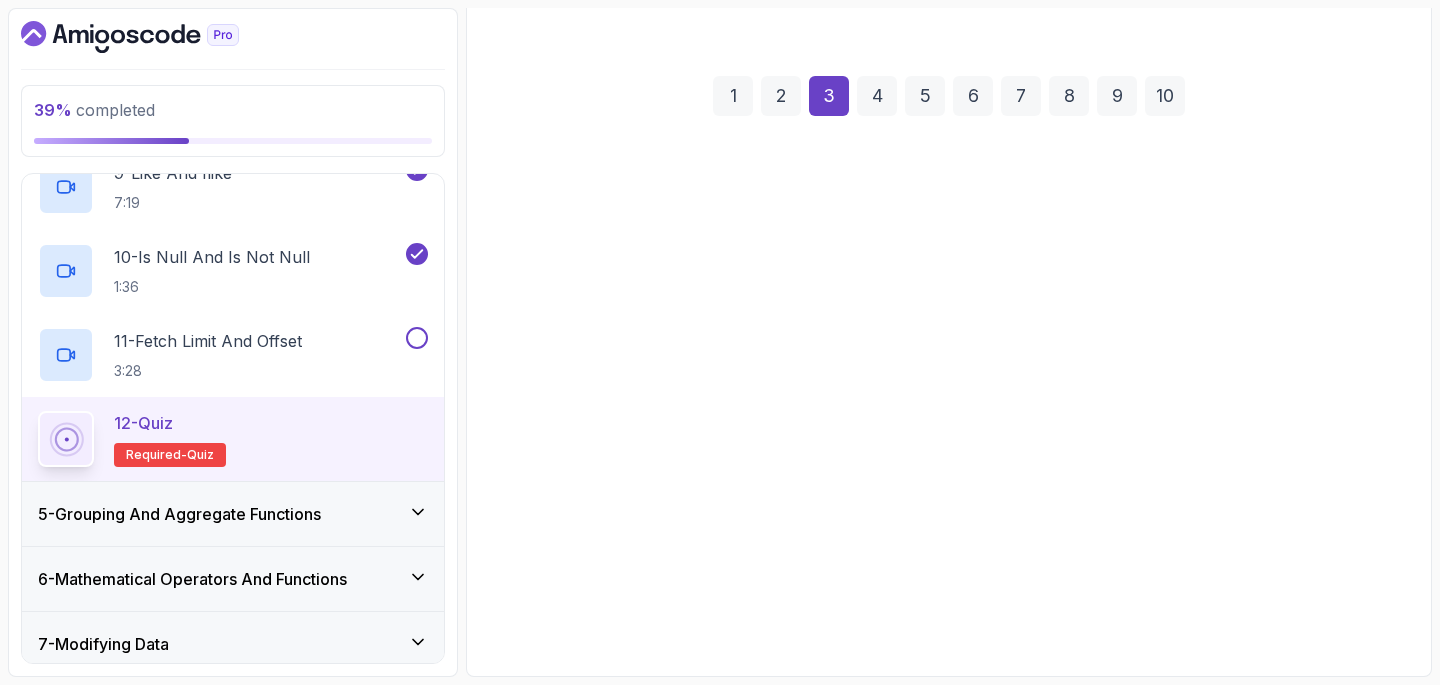 scroll, scrollTop: 240, scrollLeft: 0, axis: vertical 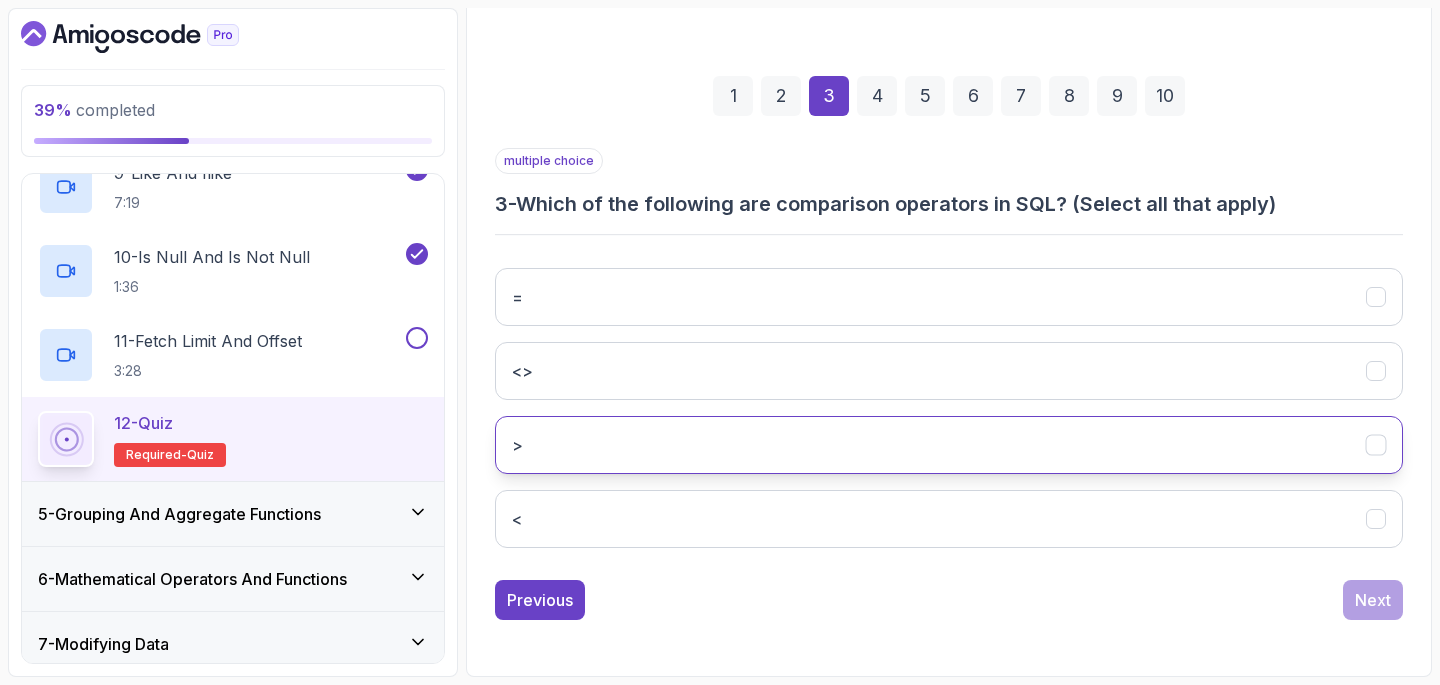 click on ">" at bounding box center (949, 445) 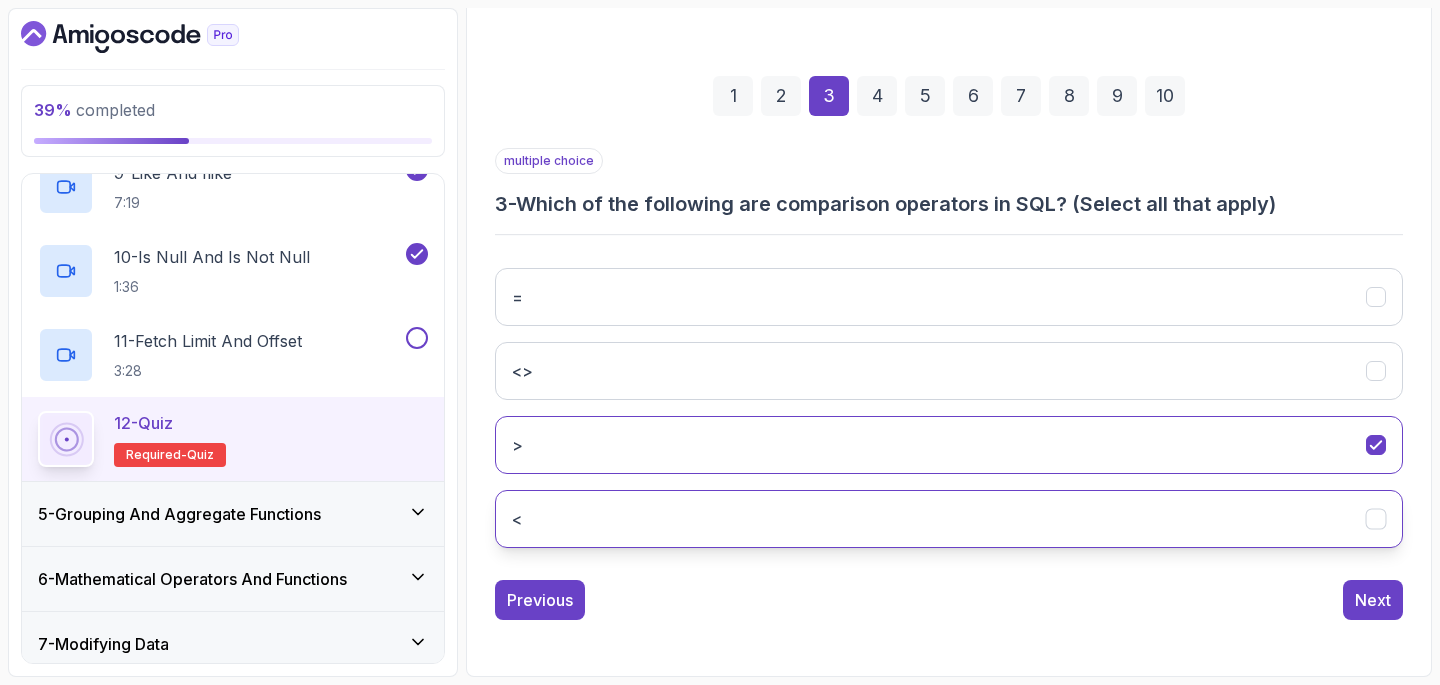 click on "<" at bounding box center [949, 519] 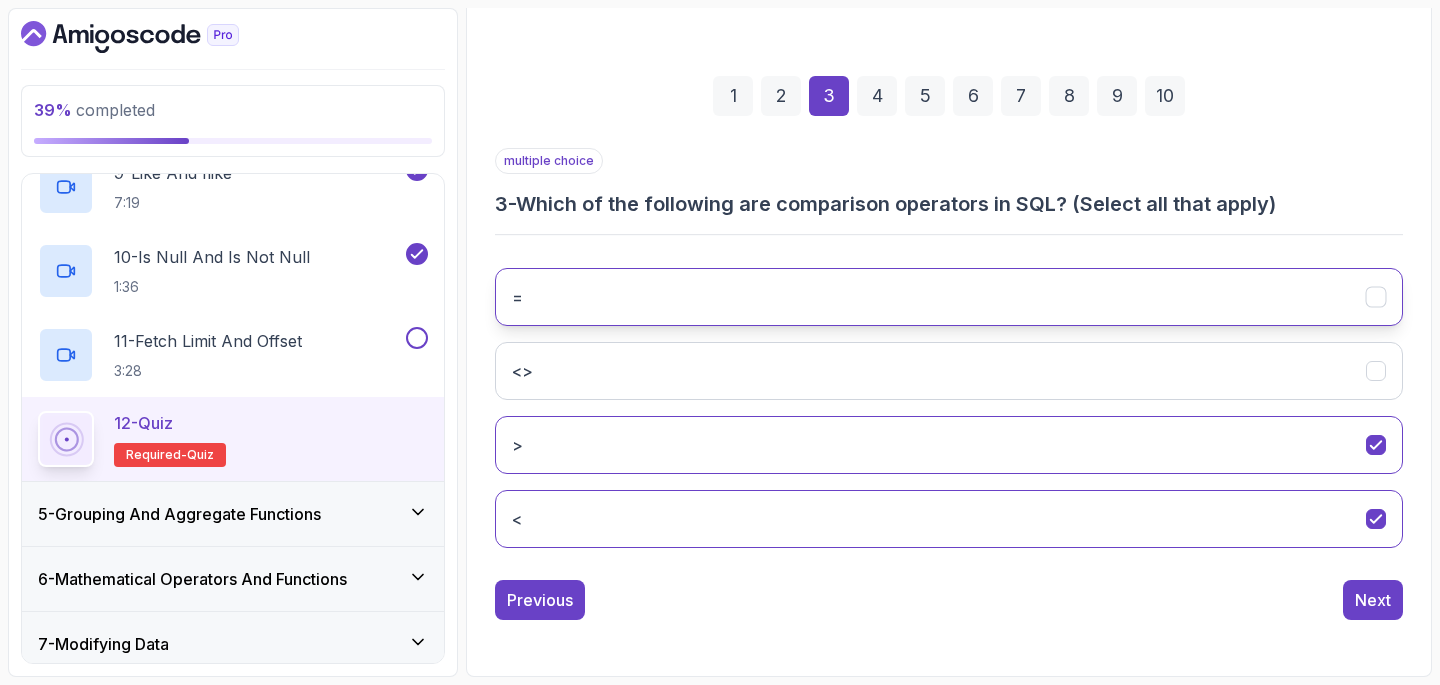 click on "=" at bounding box center (949, 297) 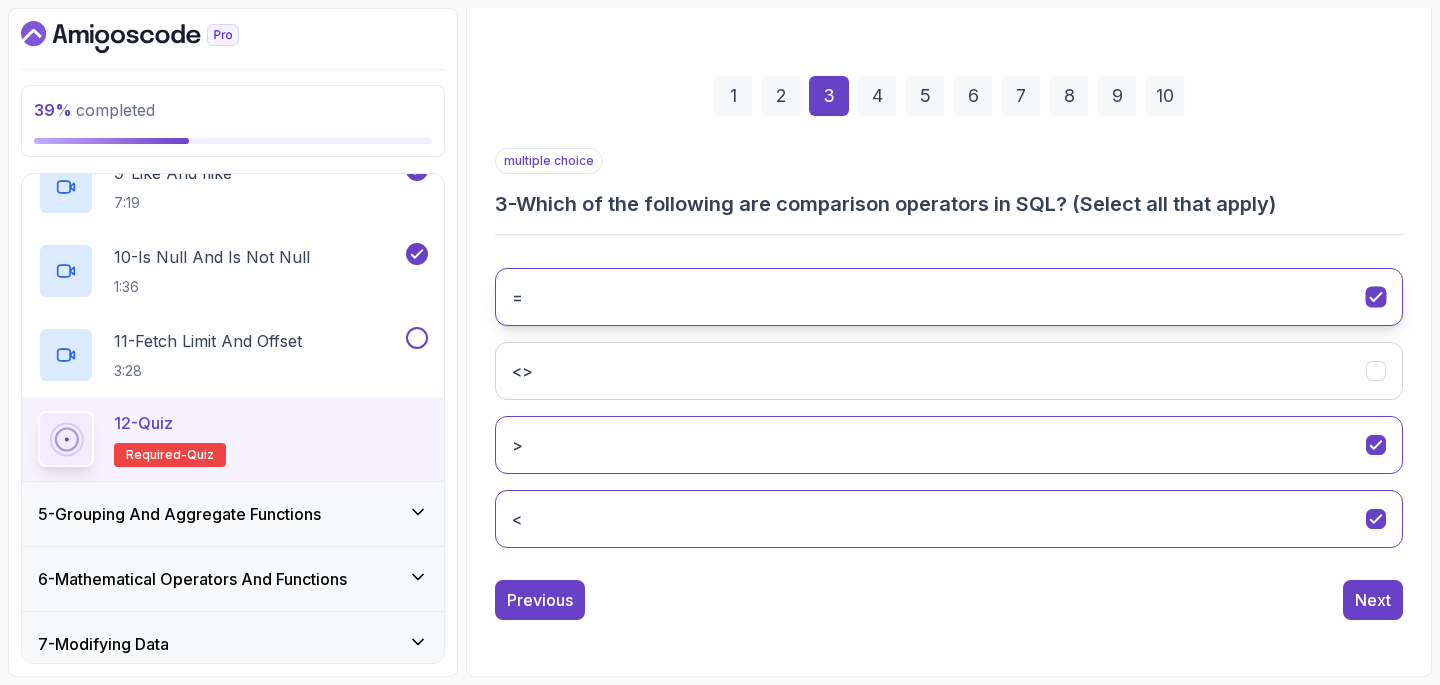 click on "=" at bounding box center (949, 297) 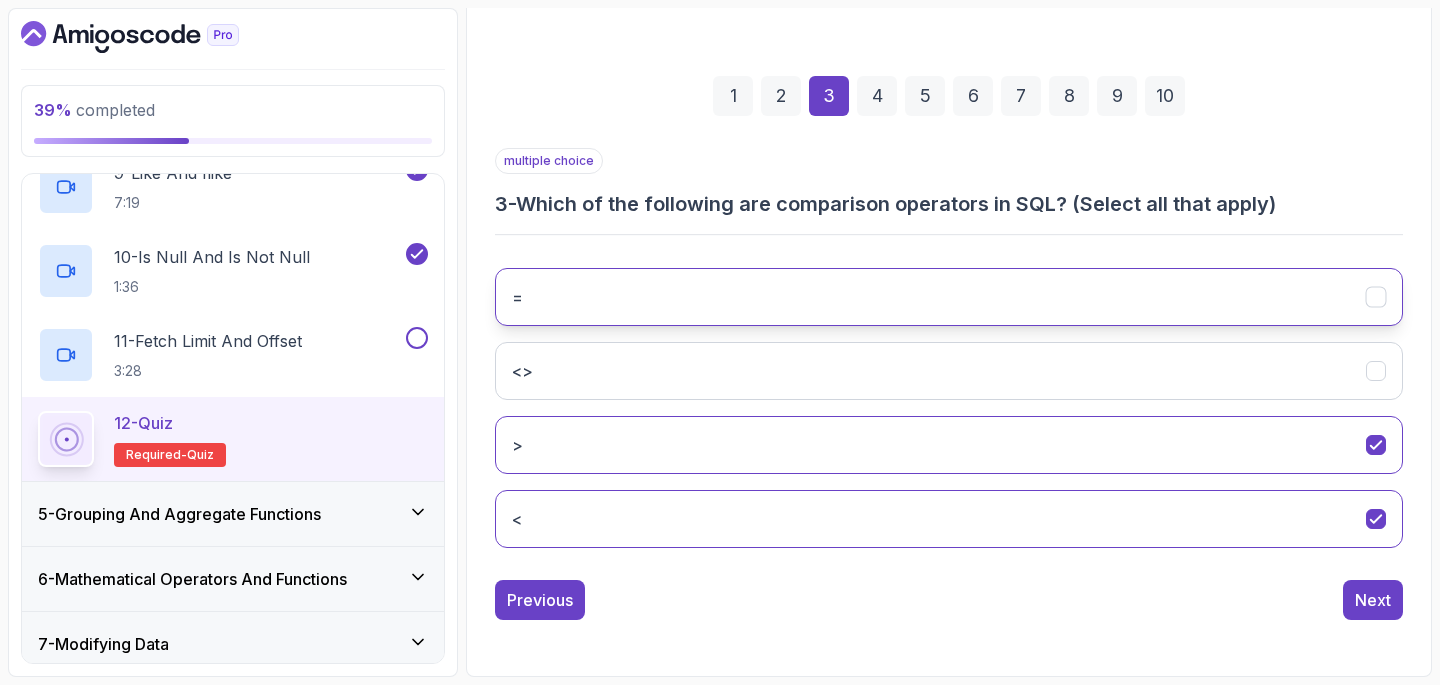 click on "=" at bounding box center [949, 297] 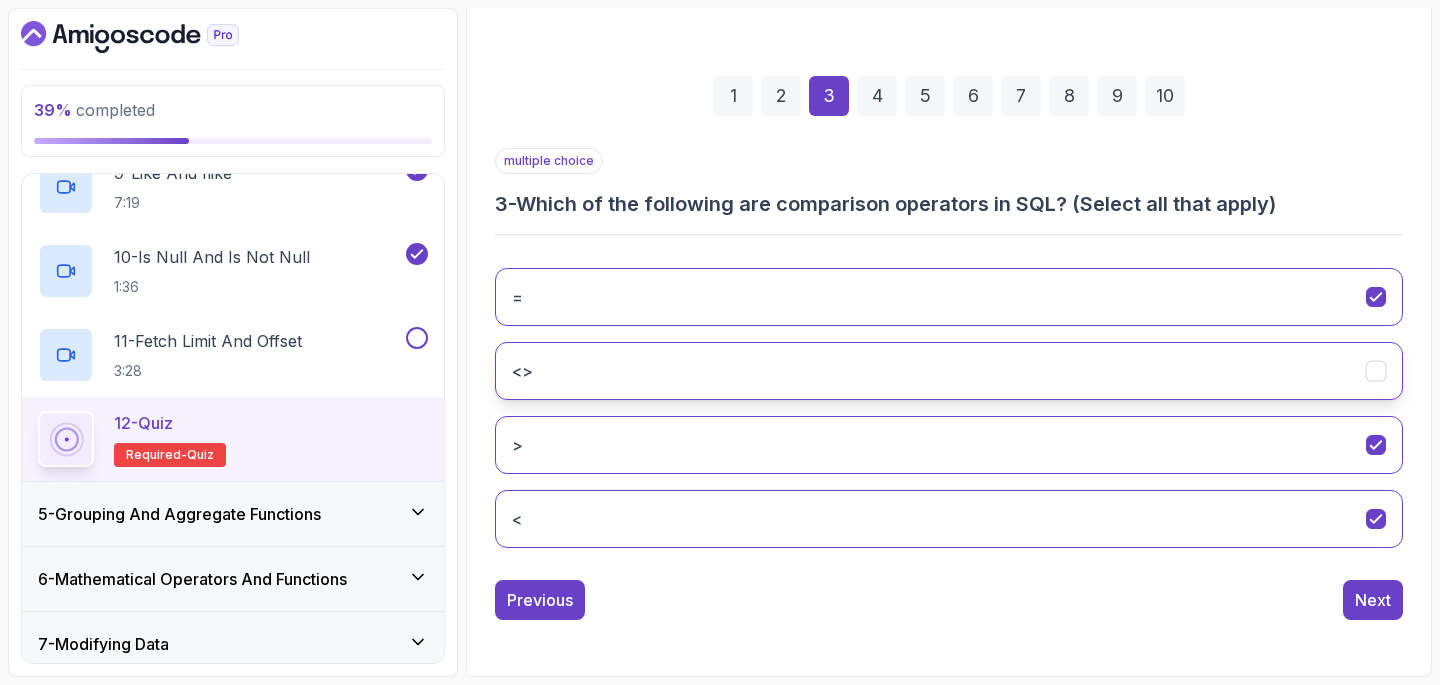 click on "<>" at bounding box center (949, 371) 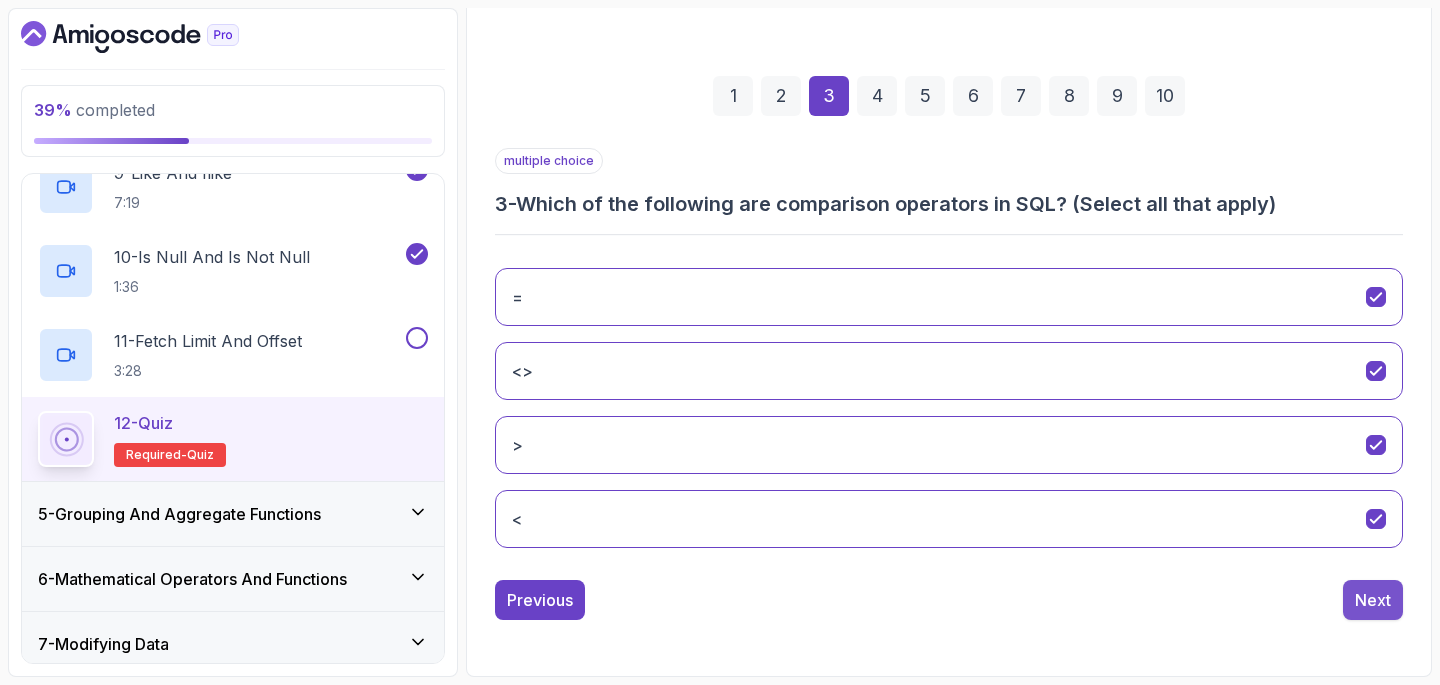 click on "Next" at bounding box center [1373, 600] 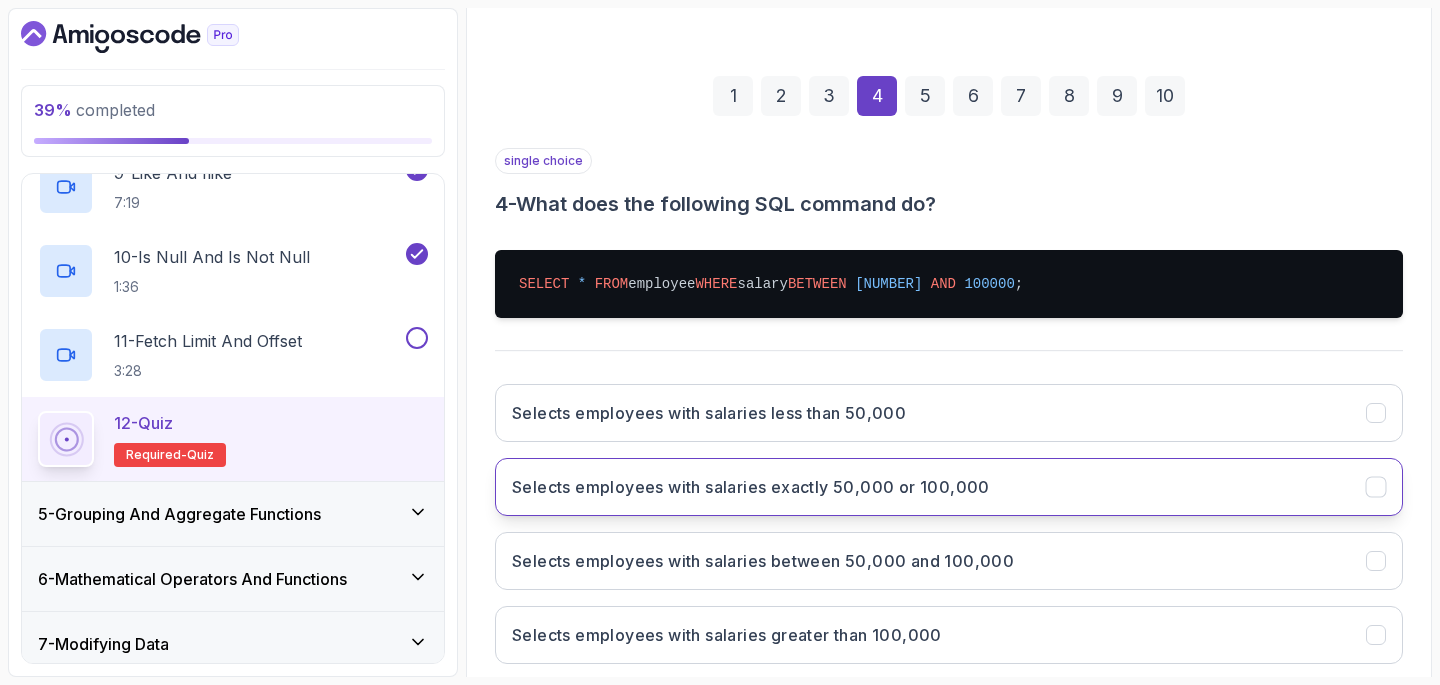 scroll, scrollTop: 275, scrollLeft: 0, axis: vertical 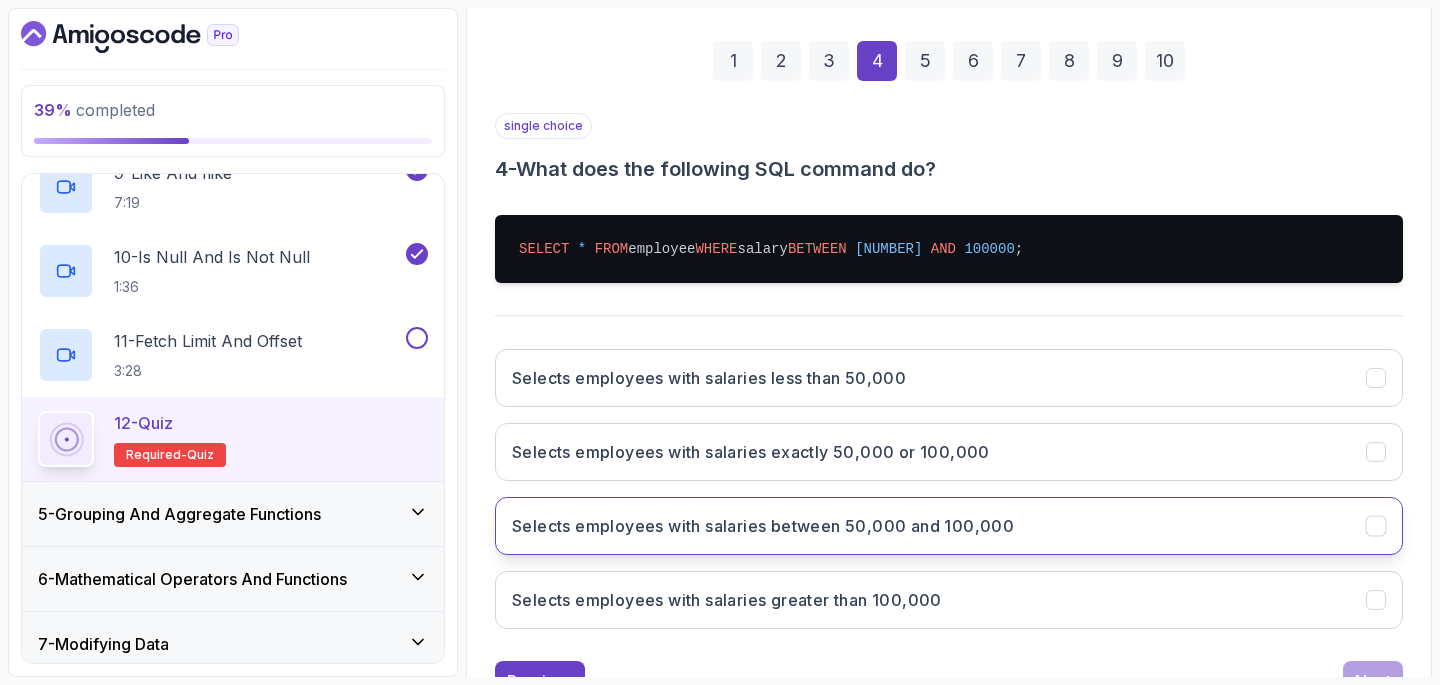 click on "Selects employees with salaries between 50,000 and 100,000" at bounding box center [763, 526] 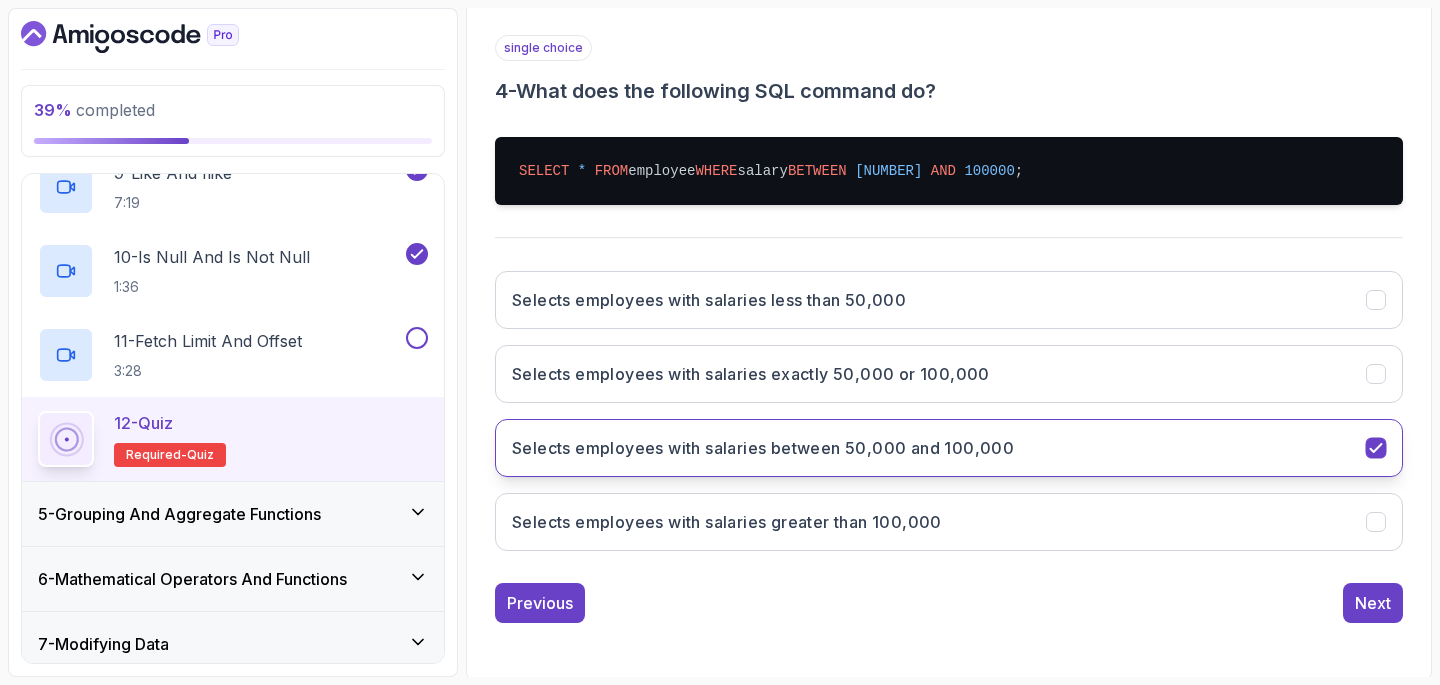 scroll, scrollTop: 356, scrollLeft: 0, axis: vertical 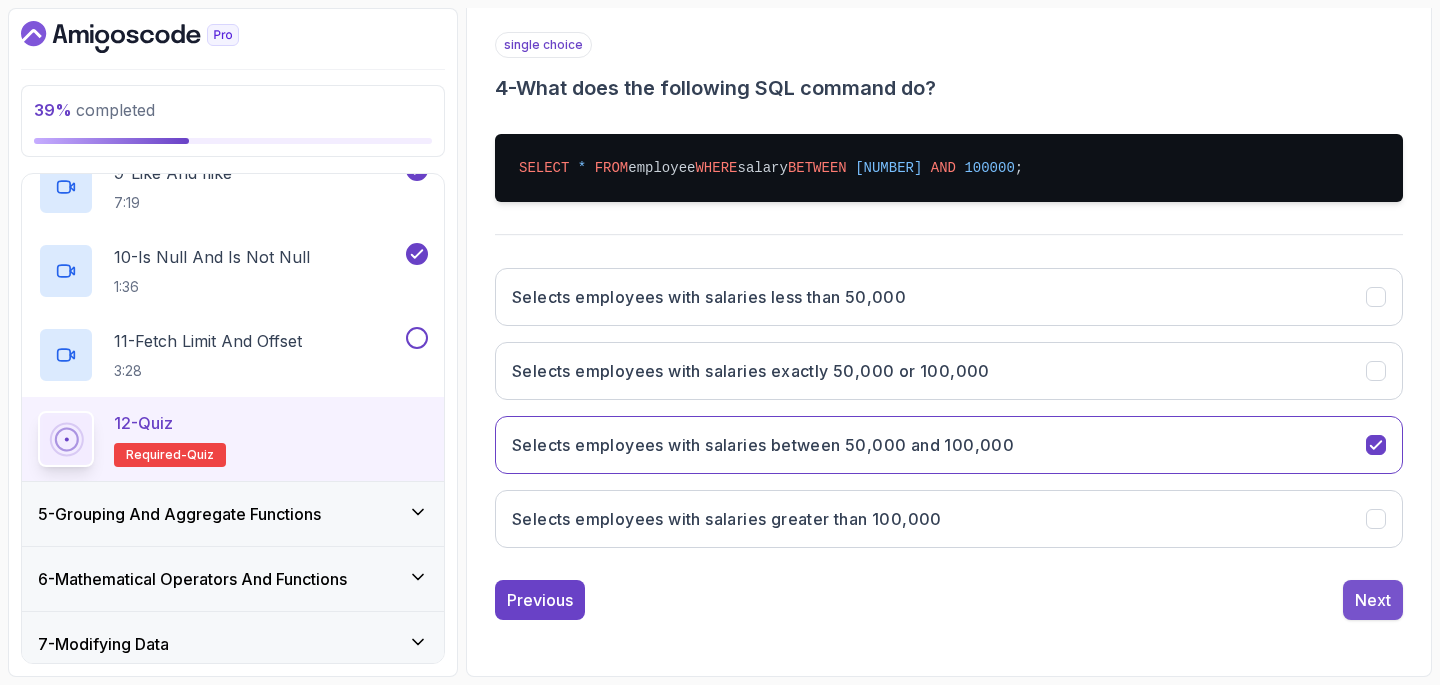 click on "Next" at bounding box center (1373, 600) 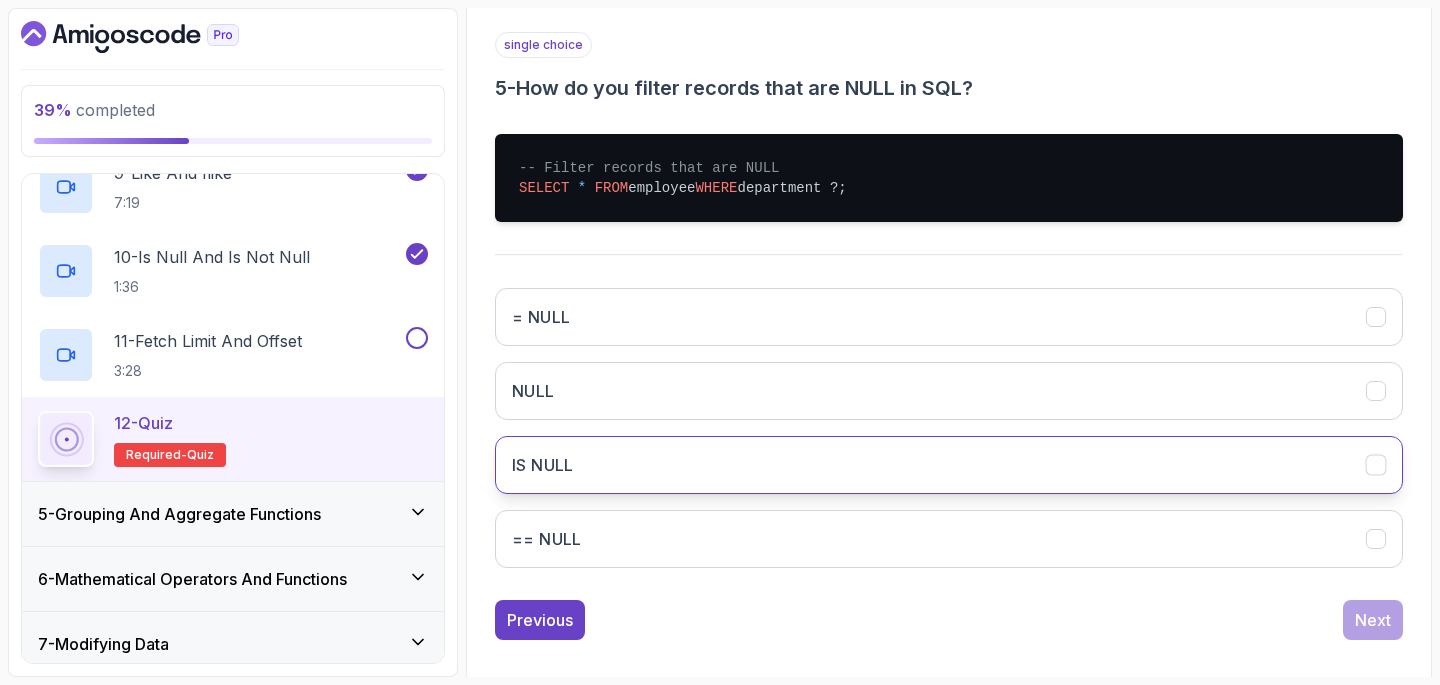 click on "IS NULL" at bounding box center (949, 465) 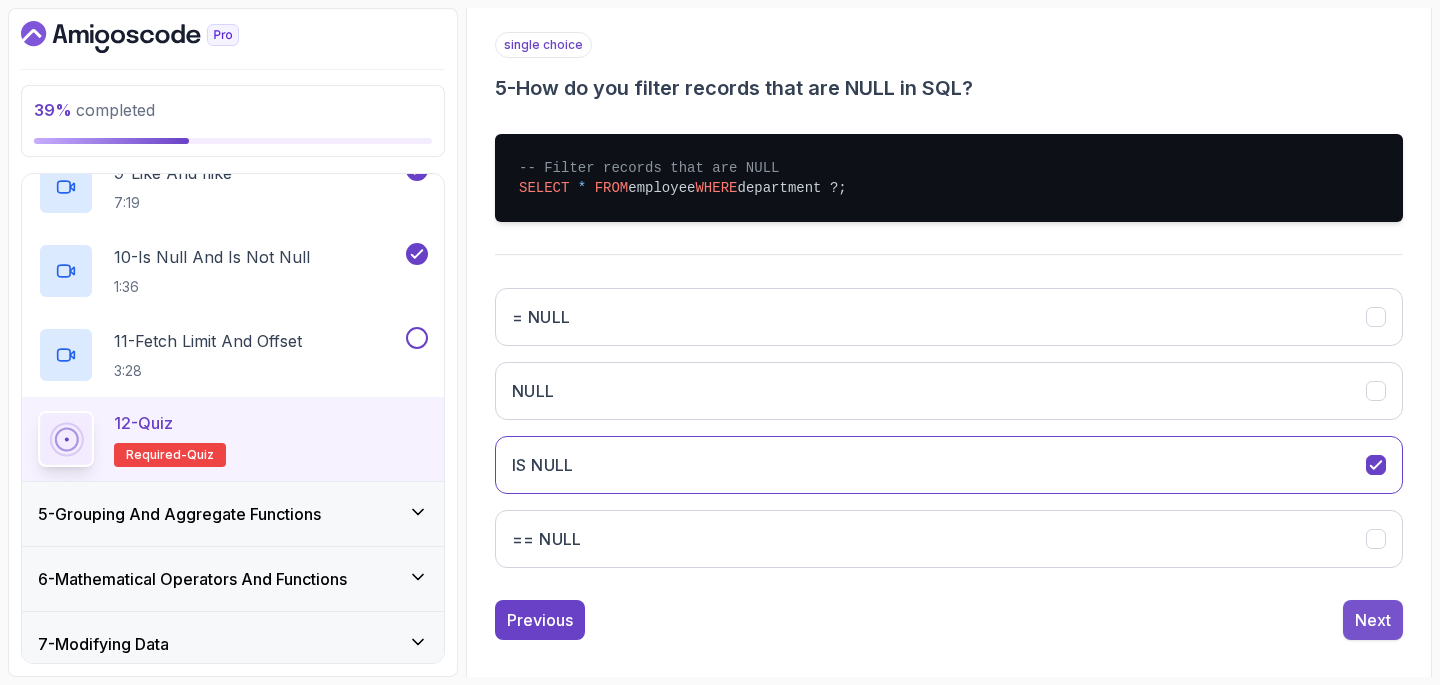 click on "Next" at bounding box center (1373, 620) 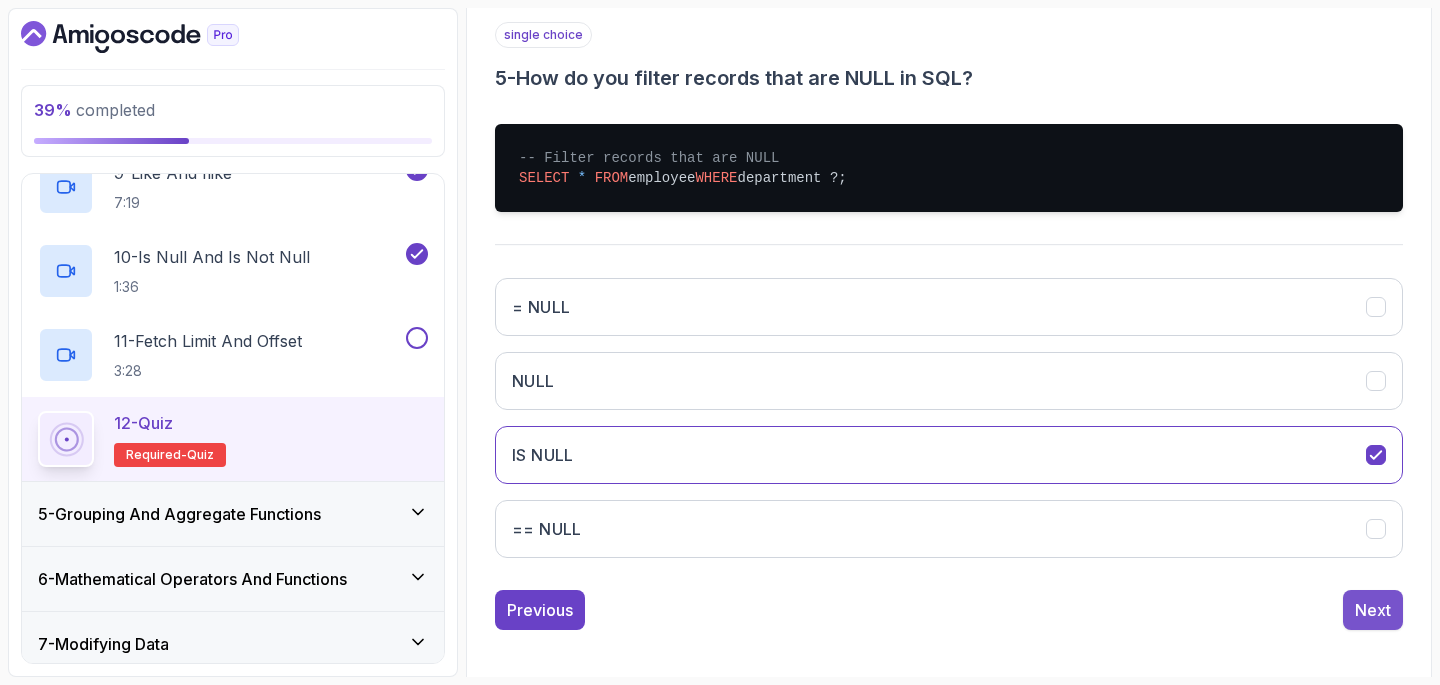 scroll, scrollTop: 240, scrollLeft: 0, axis: vertical 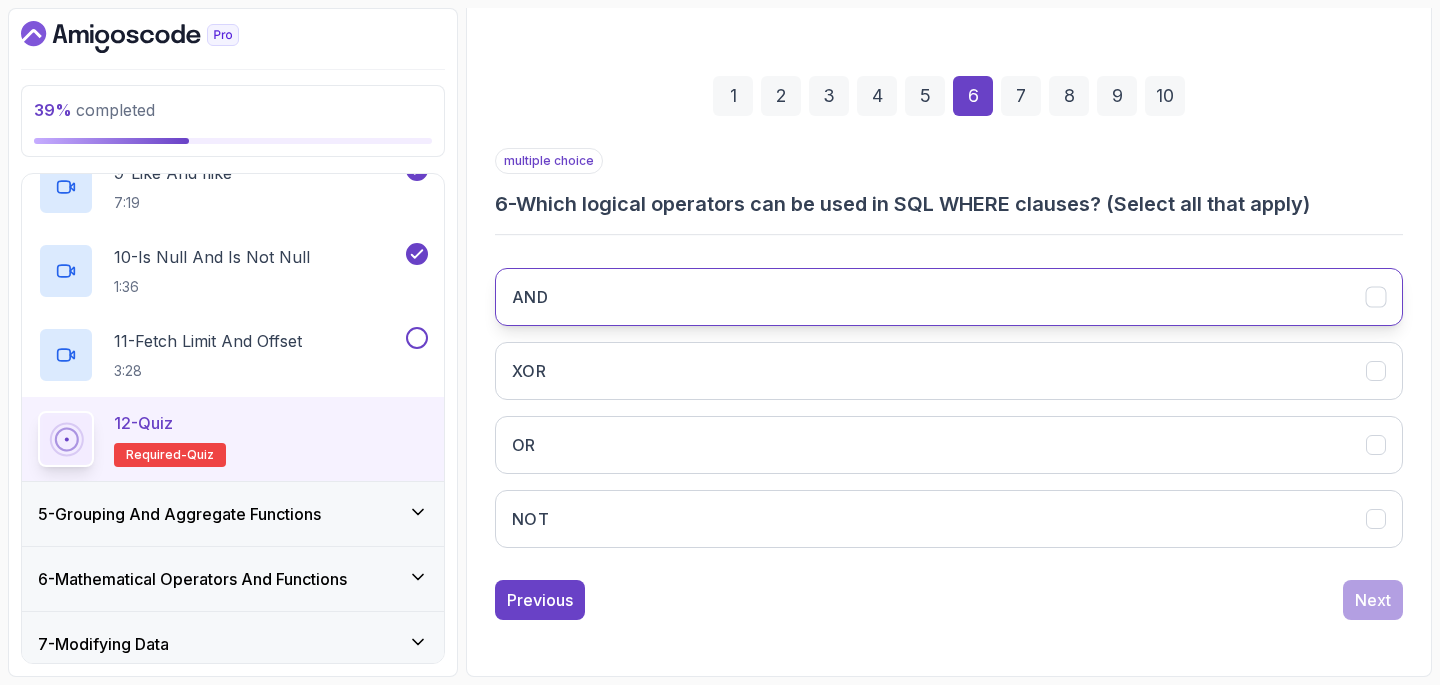 click on "AND" at bounding box center (949, 297) 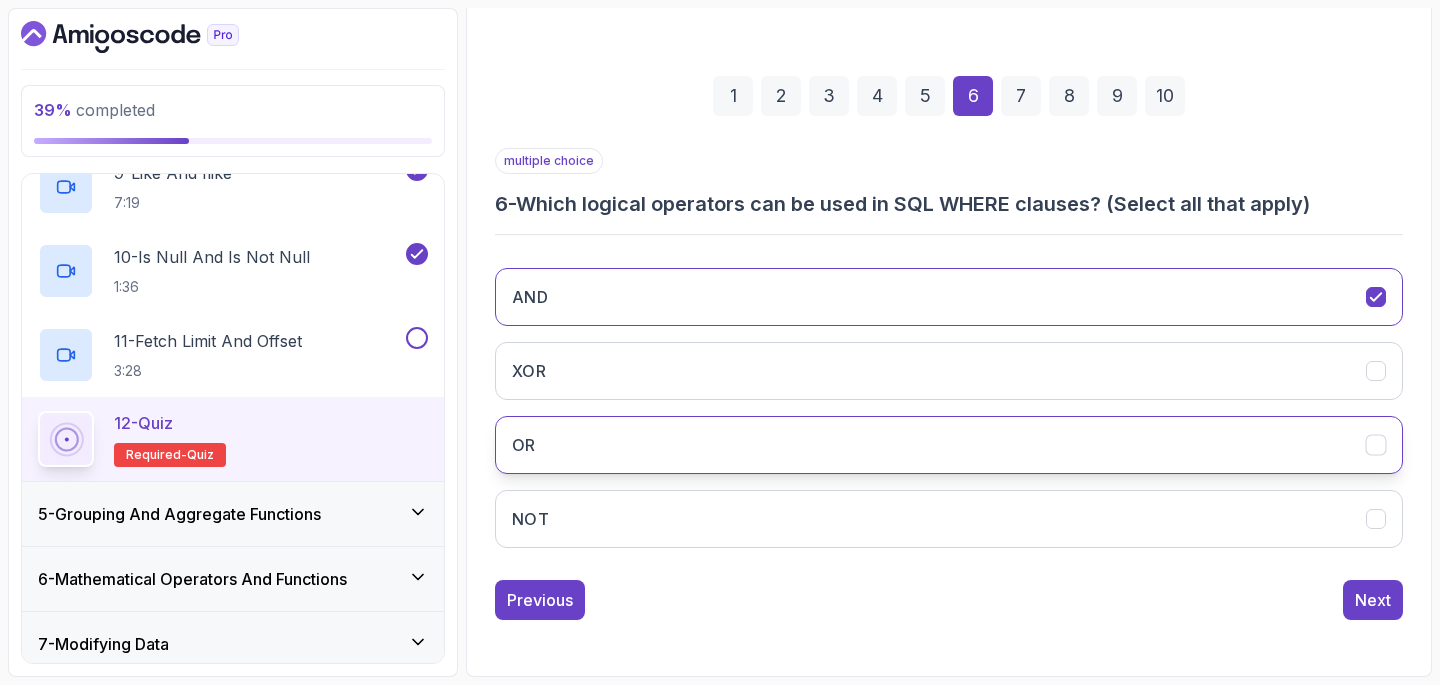 click on "OR" at bounding box center (949, 445) 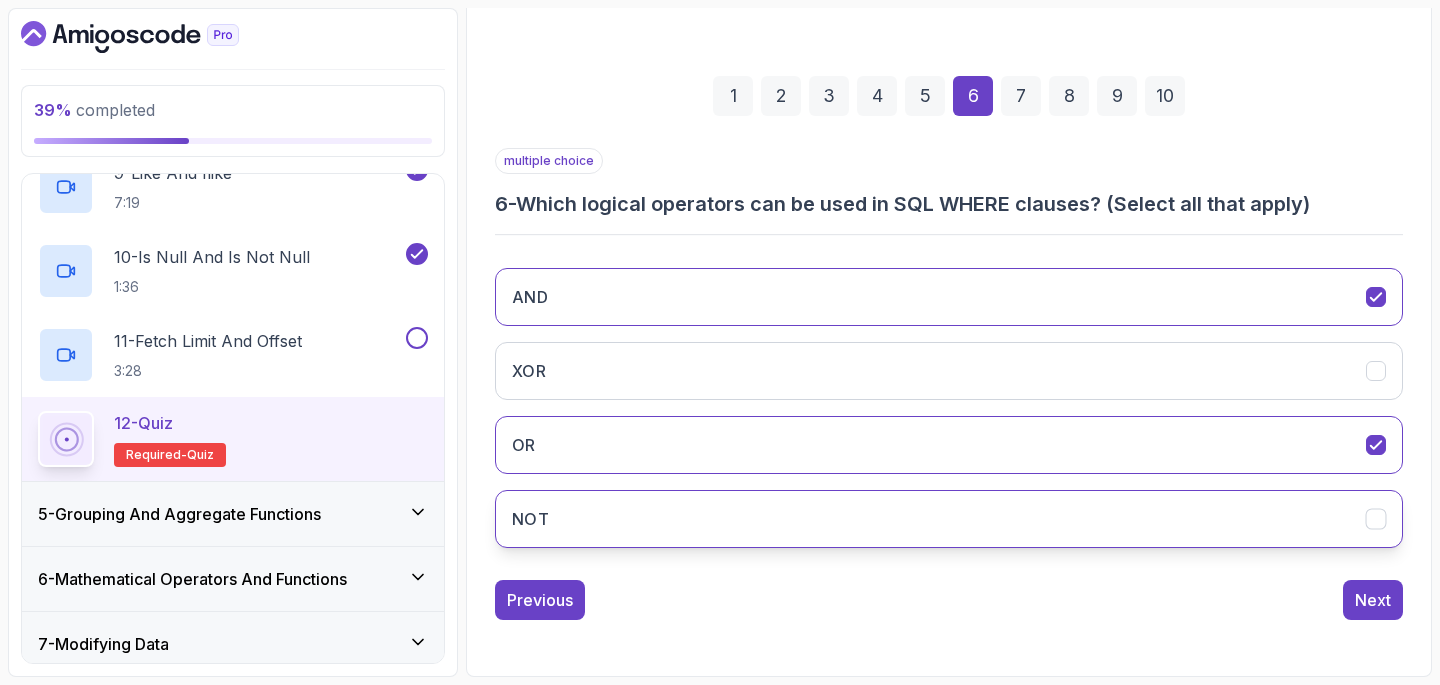 click on "NOT" at bounding box center (949, 519) 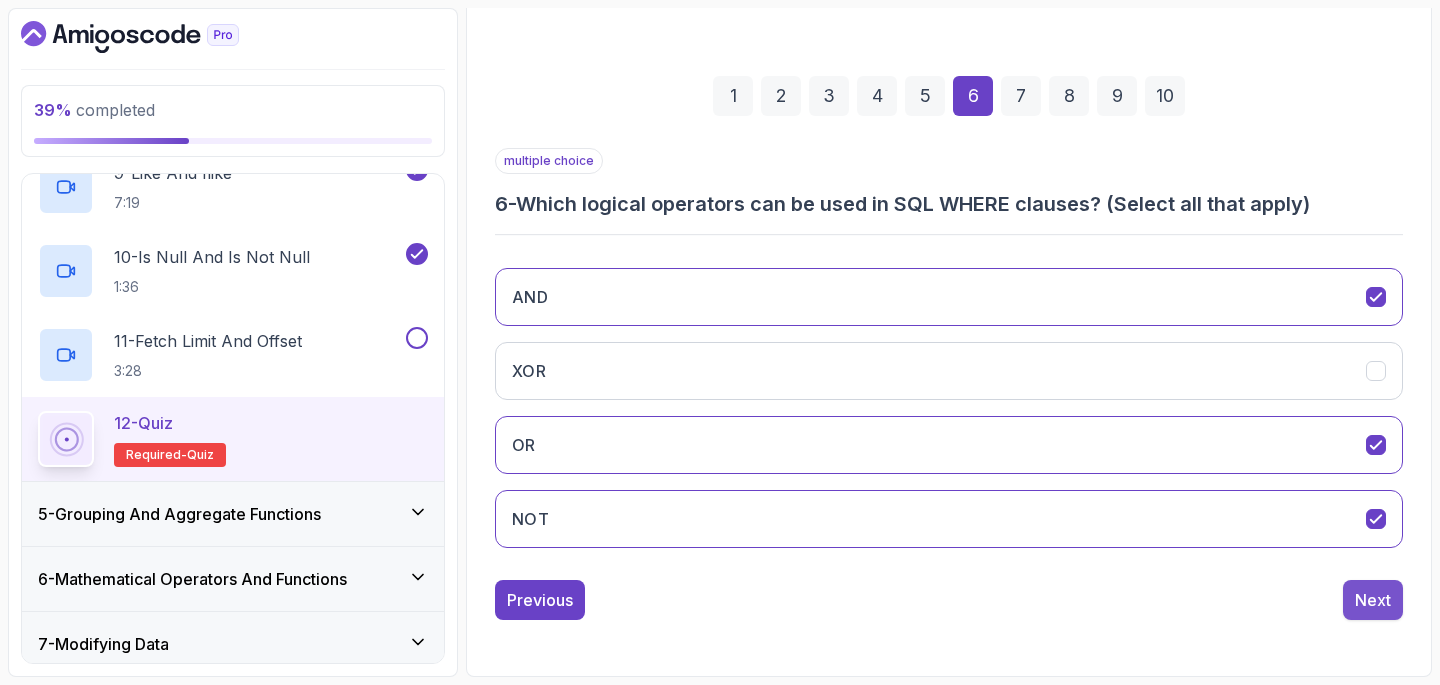 click on "Next" at bounding box center [1373, 600] 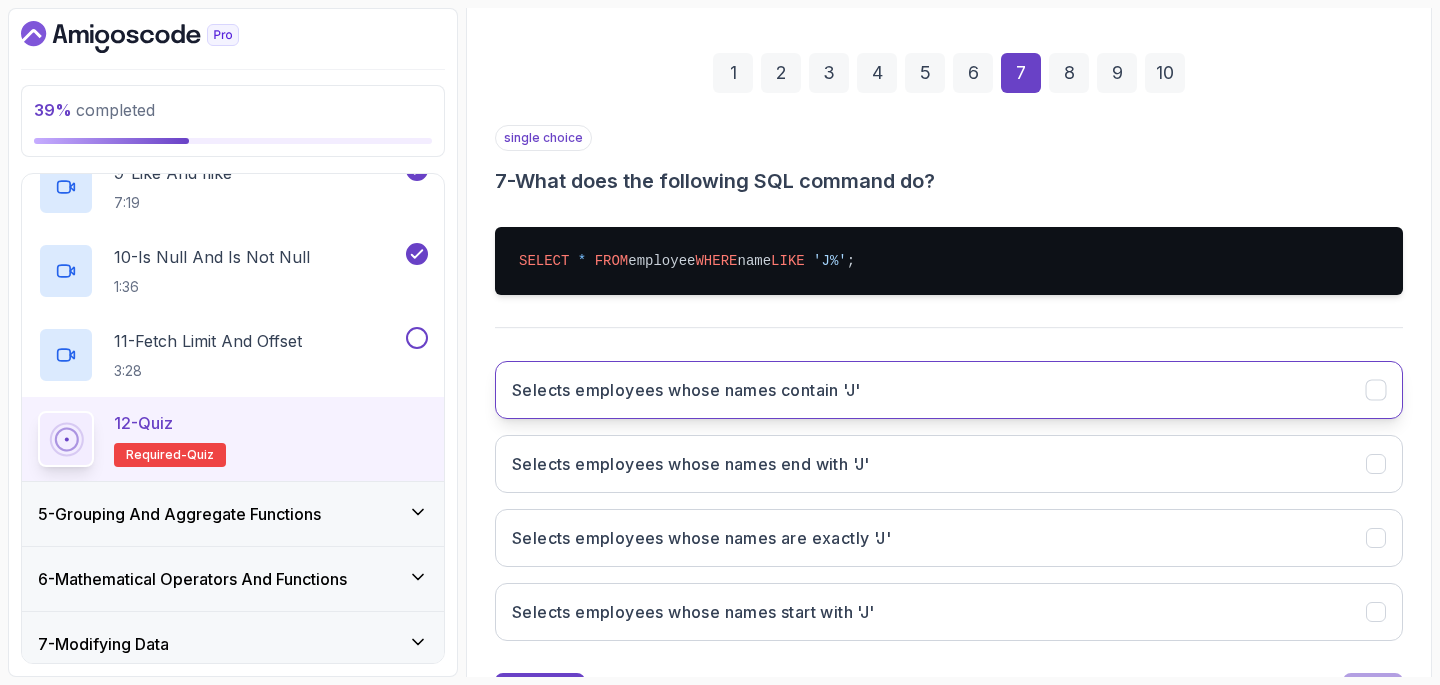 scroll, scrollTop: 264, scrollLeft: 0, axis: vertical 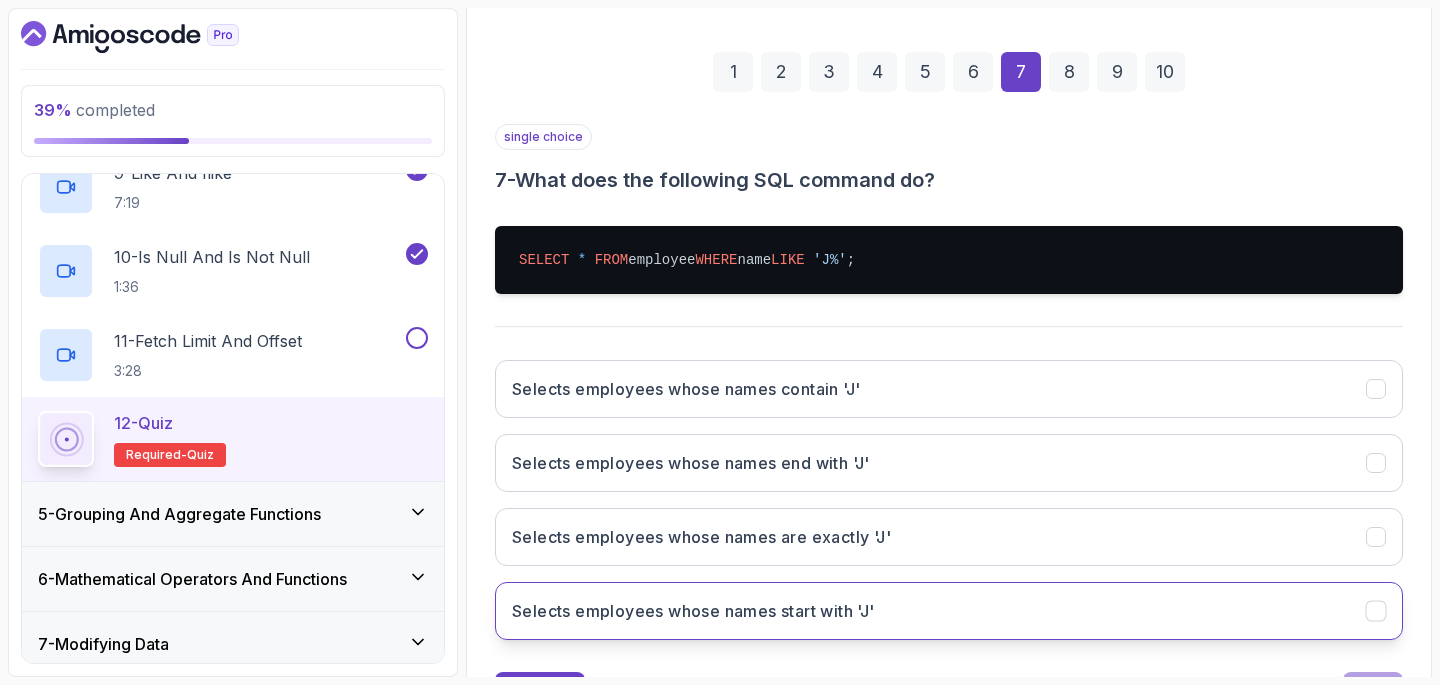click on "Selects employees whose names start with 'J'" at bounding box center (693, 611) 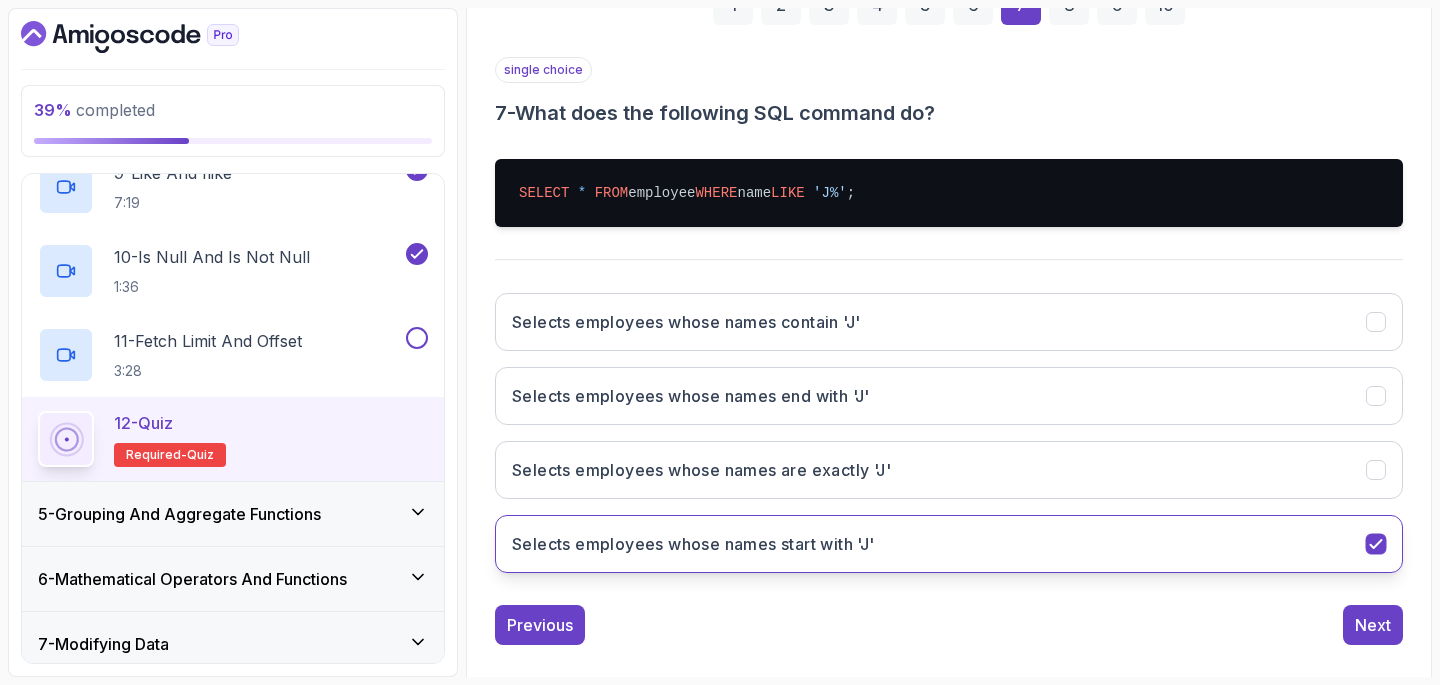 scroll, scrollTop: 356, scrollLeft: 0, axis: vertical 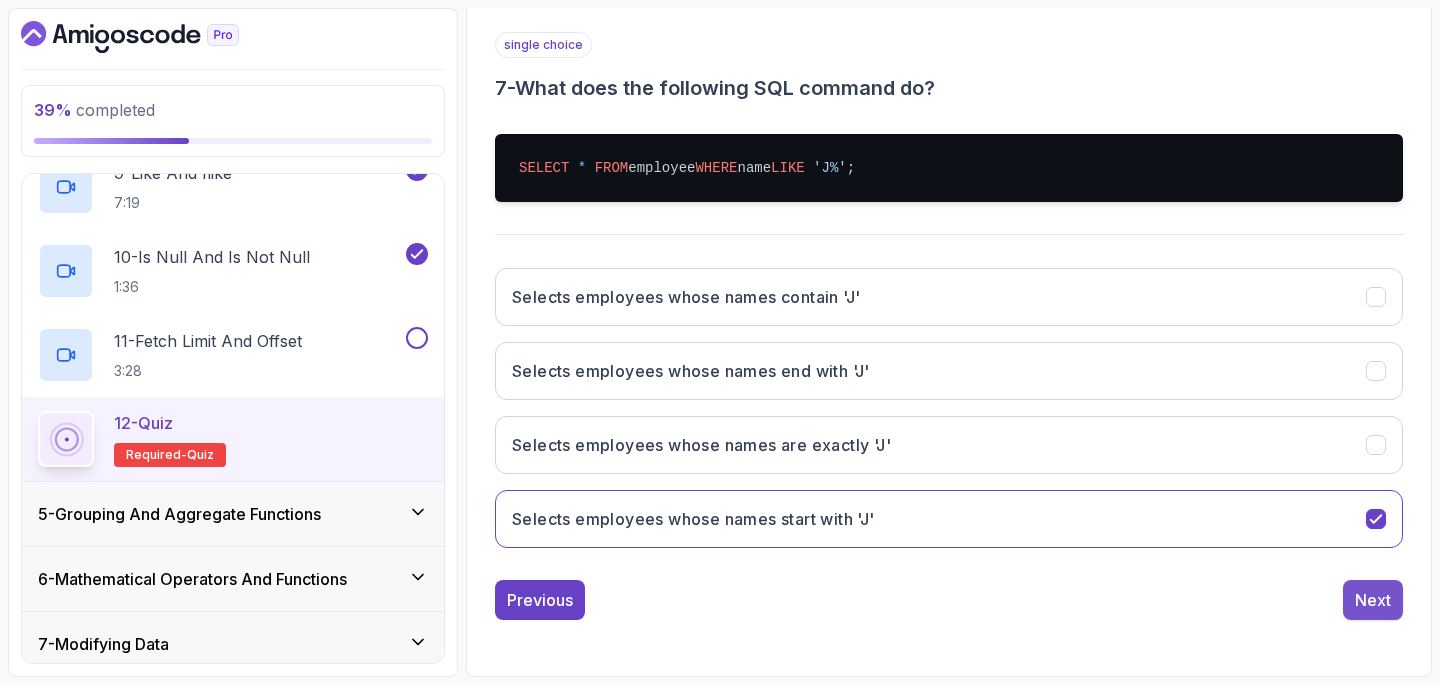 click on "Next" at bounding box center [1373, 600] 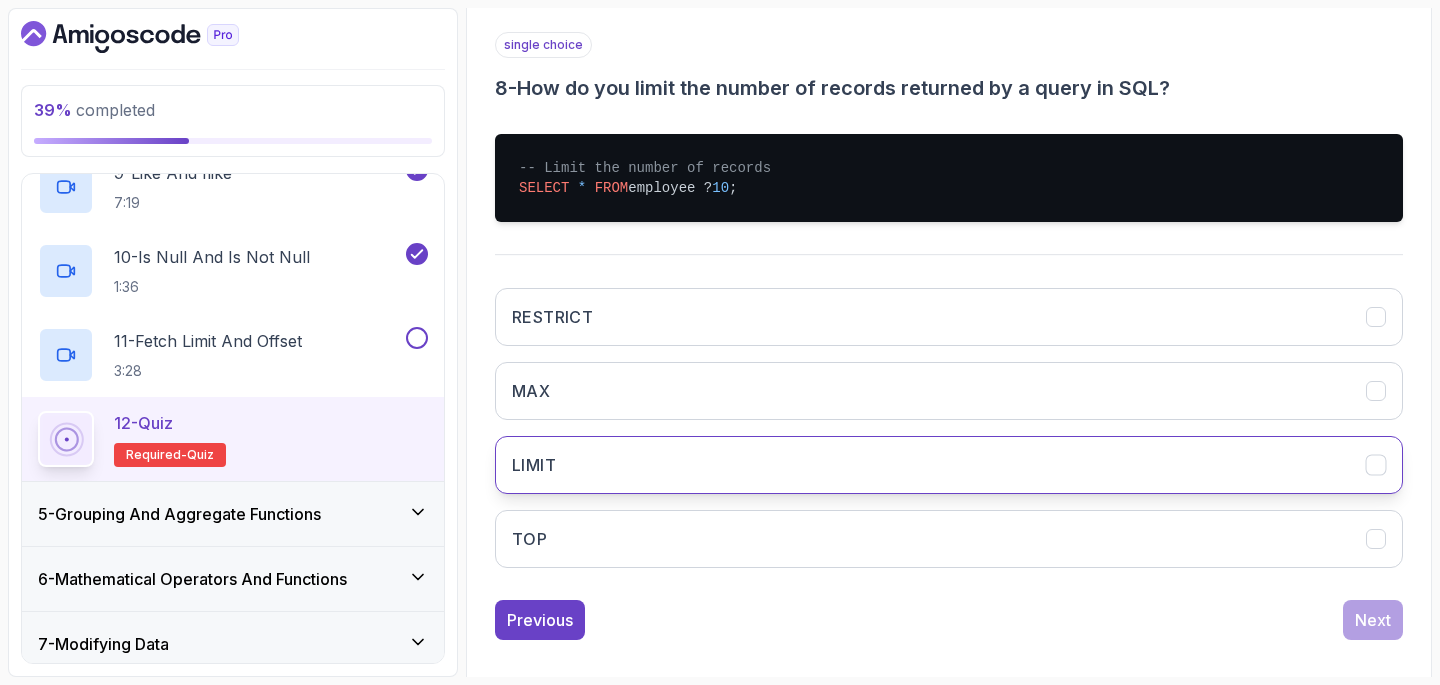 click on "LIMIT" at bounding box center [949, 465] 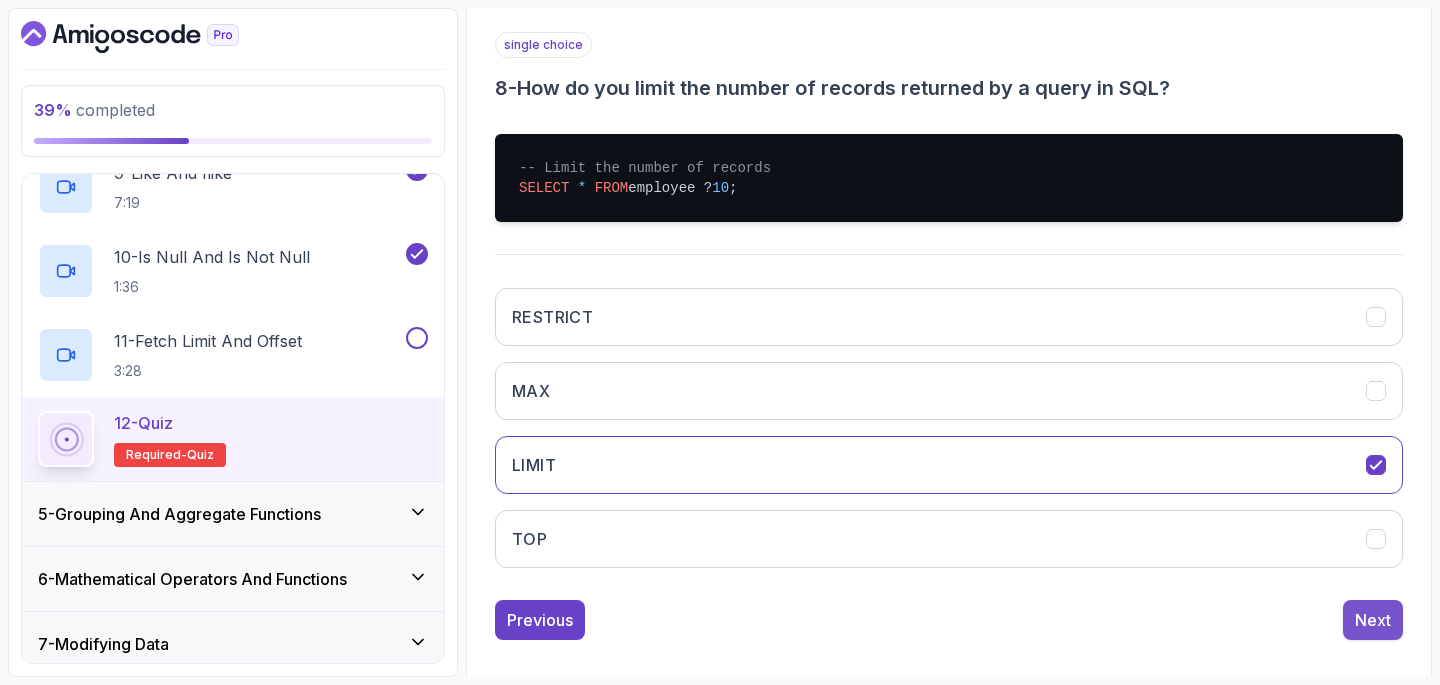 click on "Next" at bounding box center [1373, 620] 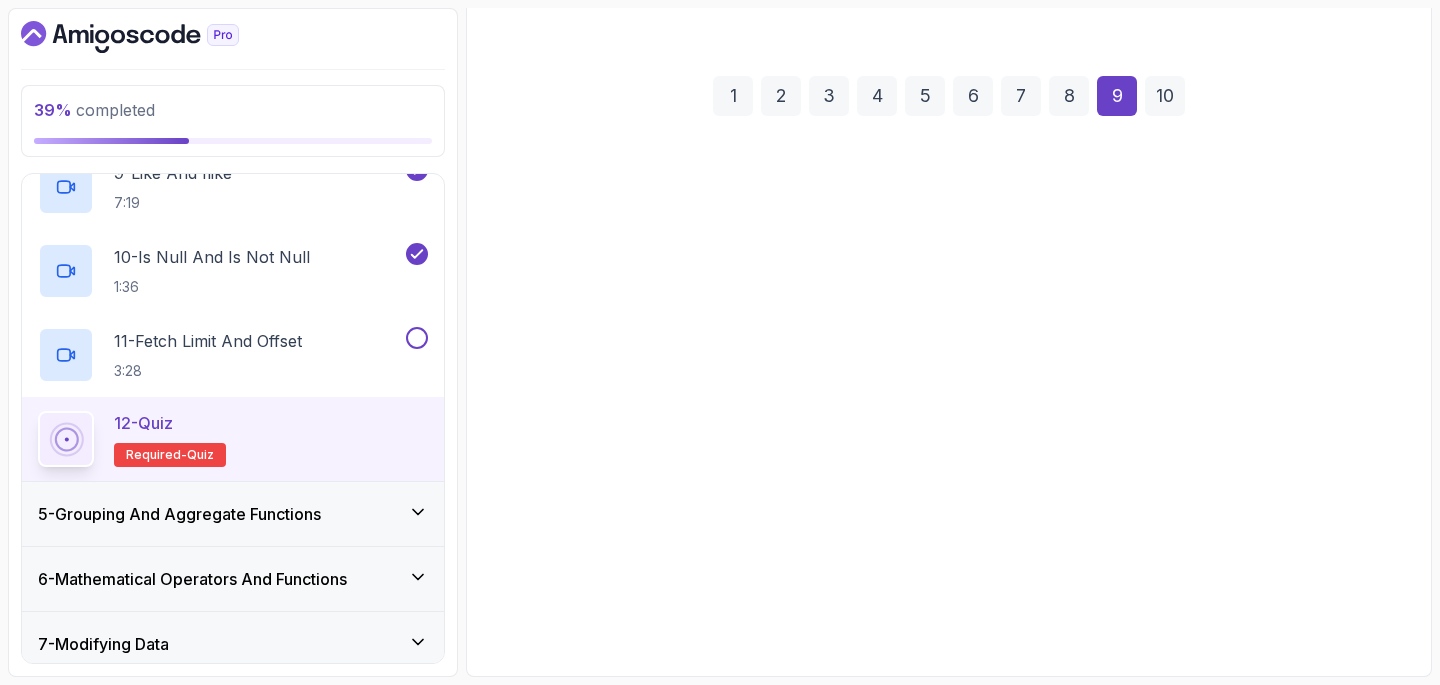 scroll, scrollTop: 240, scrollLeft: 0, axis: vertical 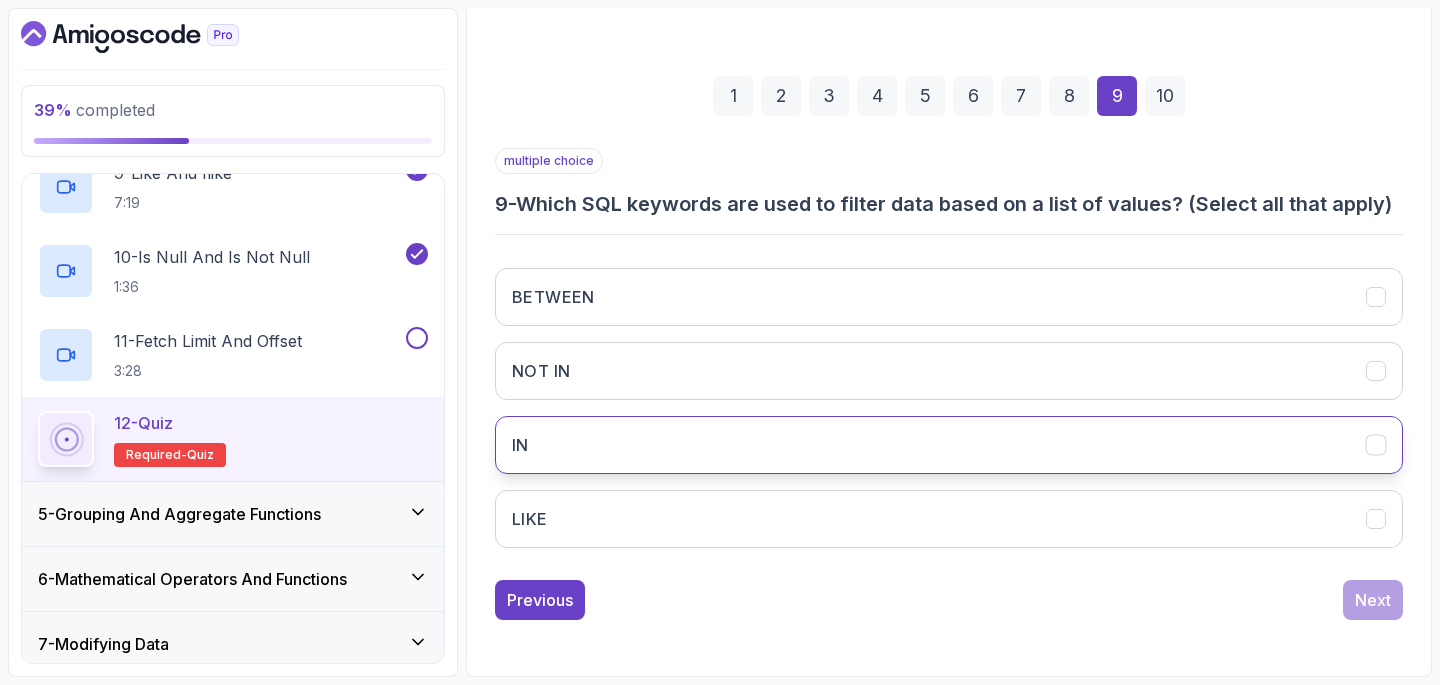 click on "IN" at bounding box center (949, 445) 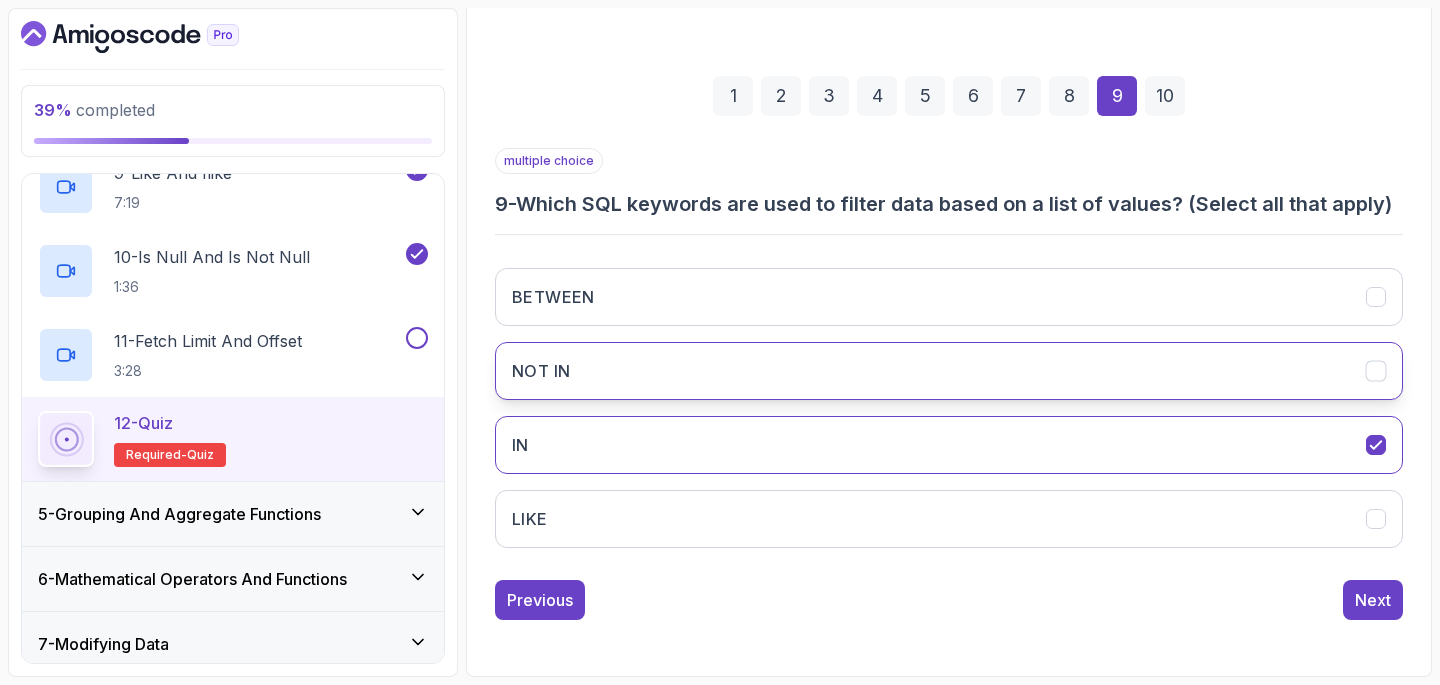 click on "NOT IN" at bounding box center [949, 371] 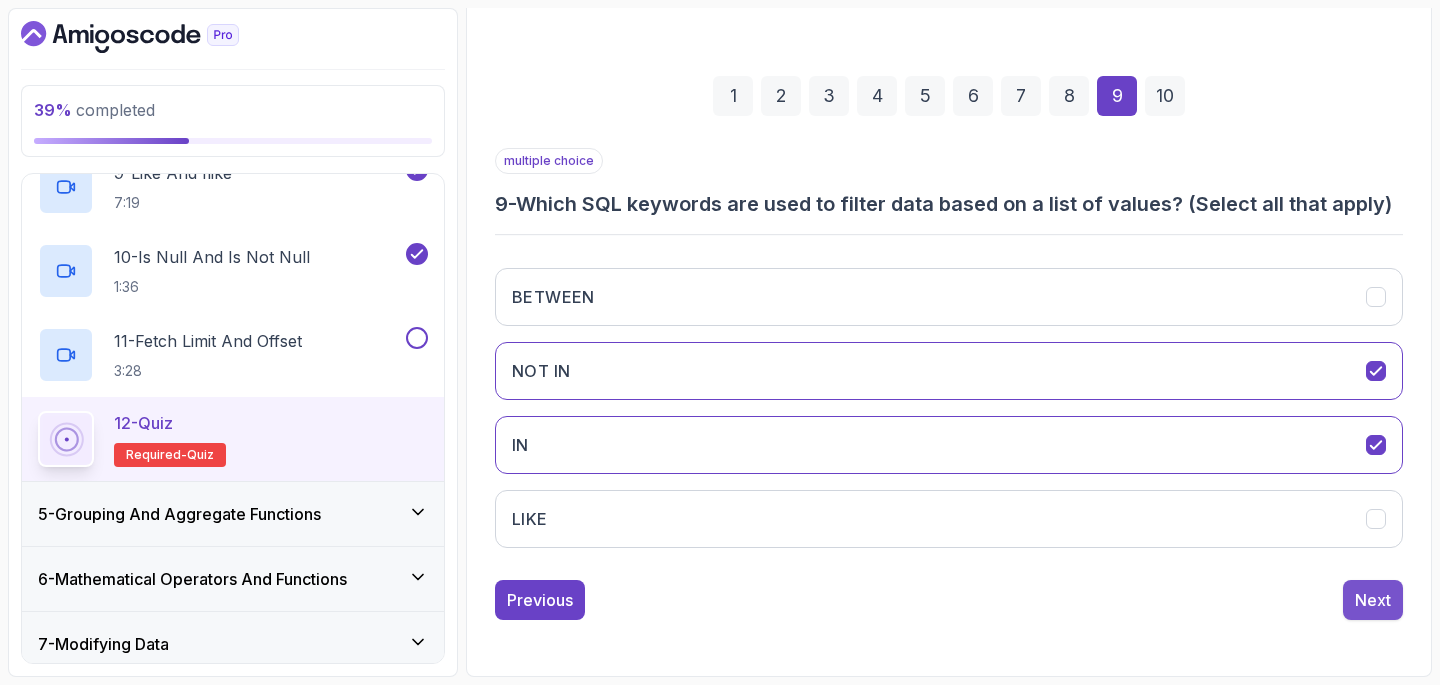 click on "Next" at bounding box center [1373, 600] 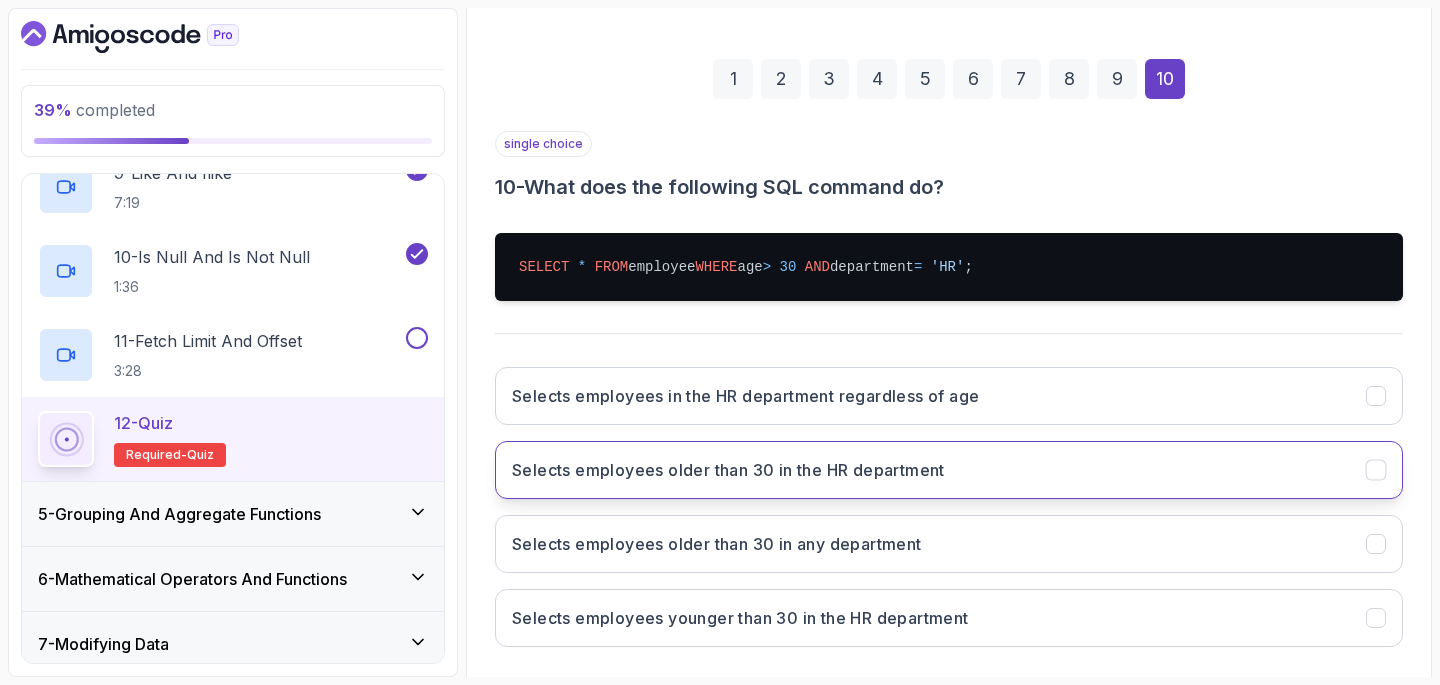scroll, scrollTop: 265, scrollLeft: 0, axis: vertical 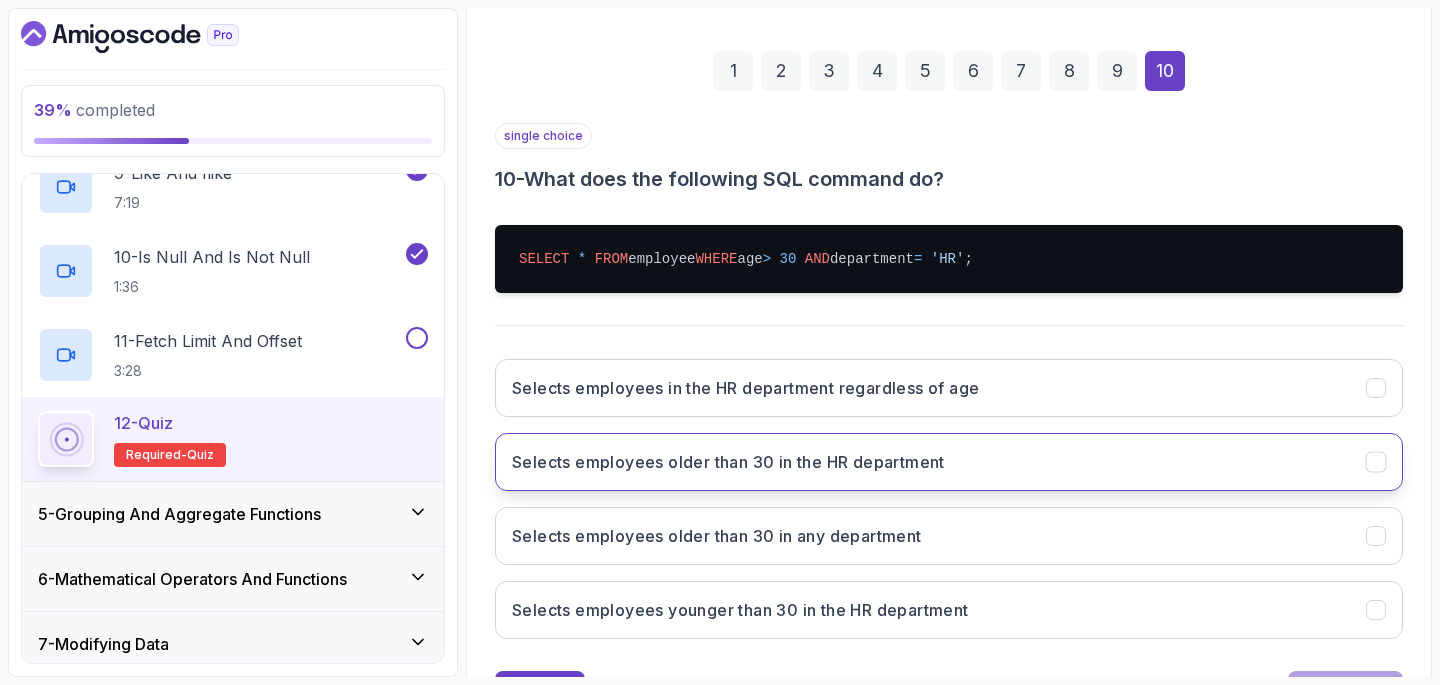 click on "Selects employees older than 30 in the HR department" at bounding box center [728, 462] 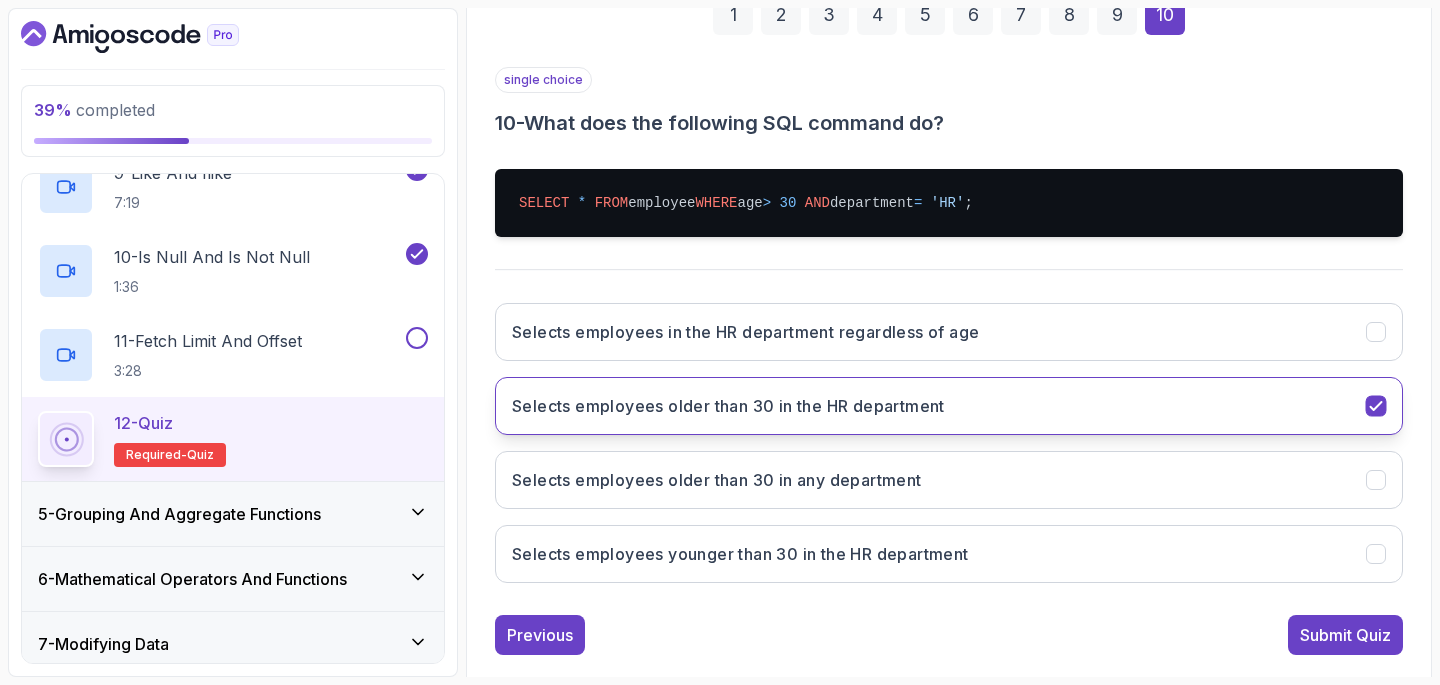 scroll, scrollTop: 356, scrollLeft: 0, axis: vertical 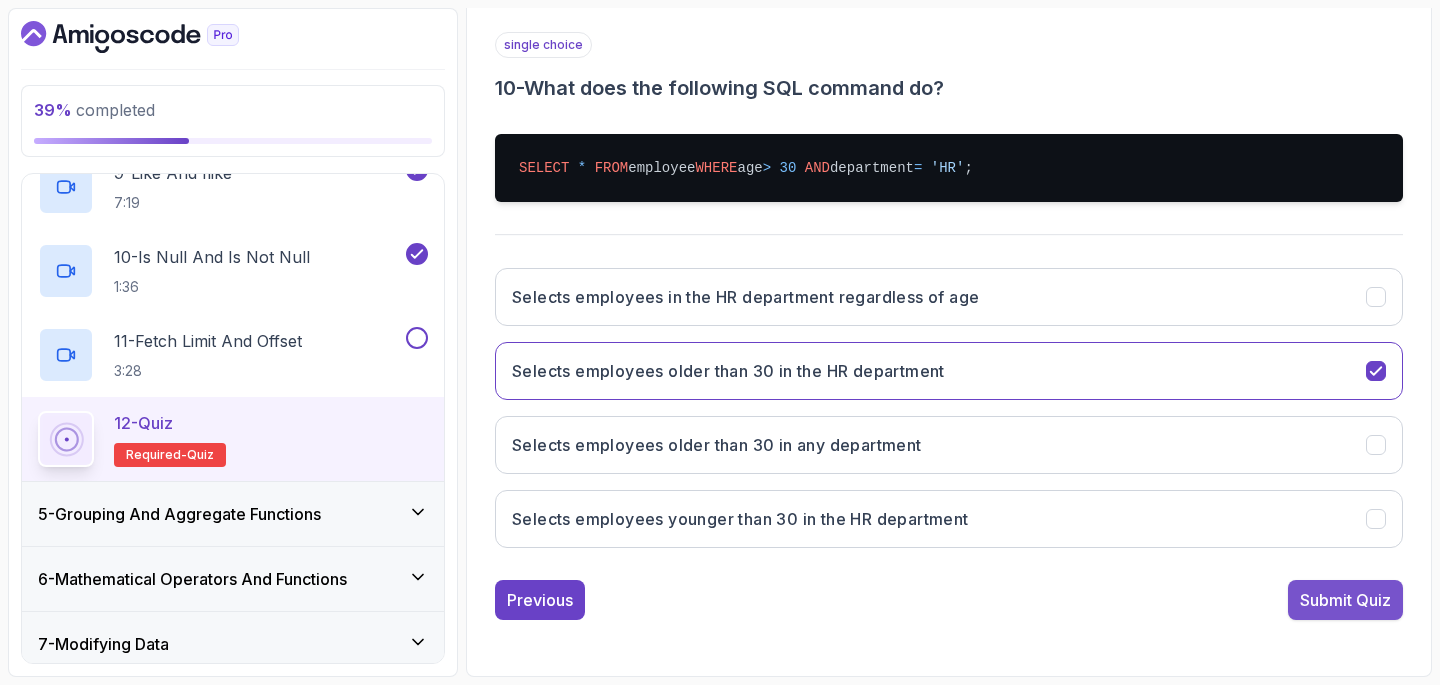 click on "Submit Quiz" at bounding box center (1345, 600) 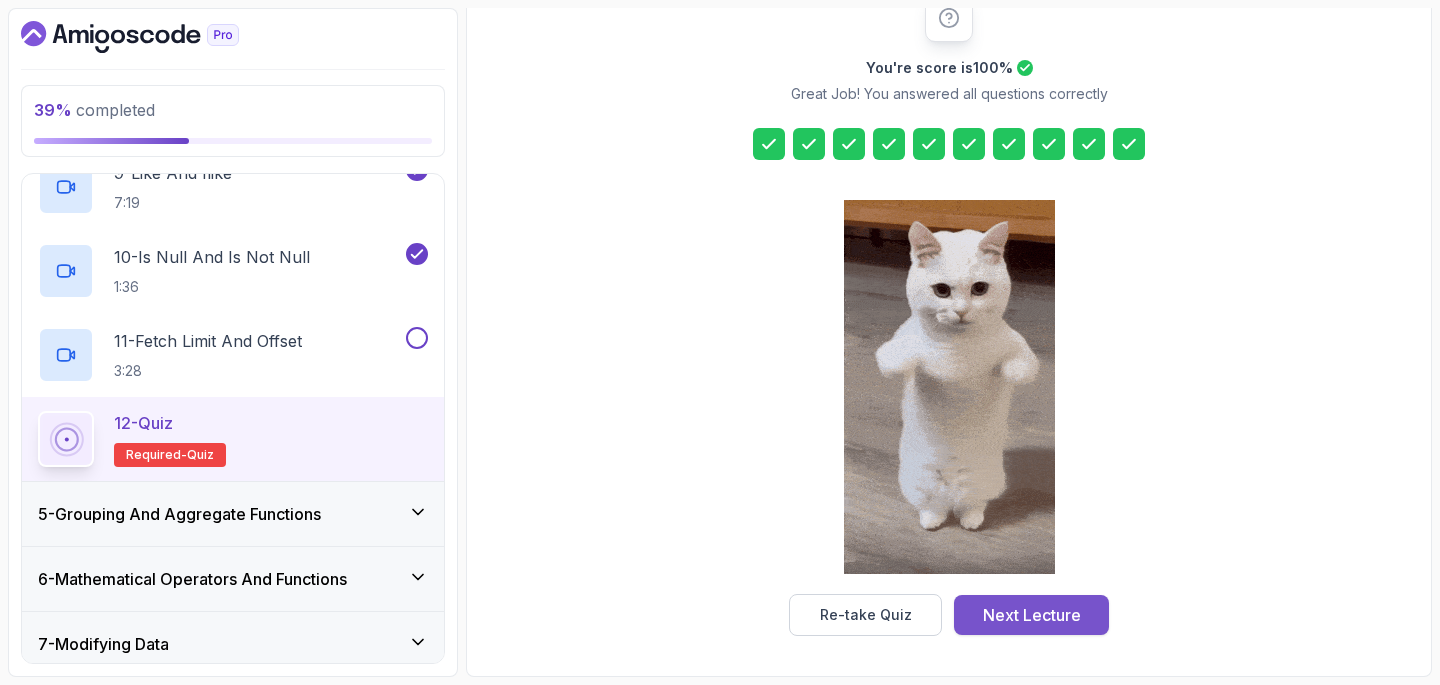 click on "Next Lecture" at bounding box center [1032, 615] 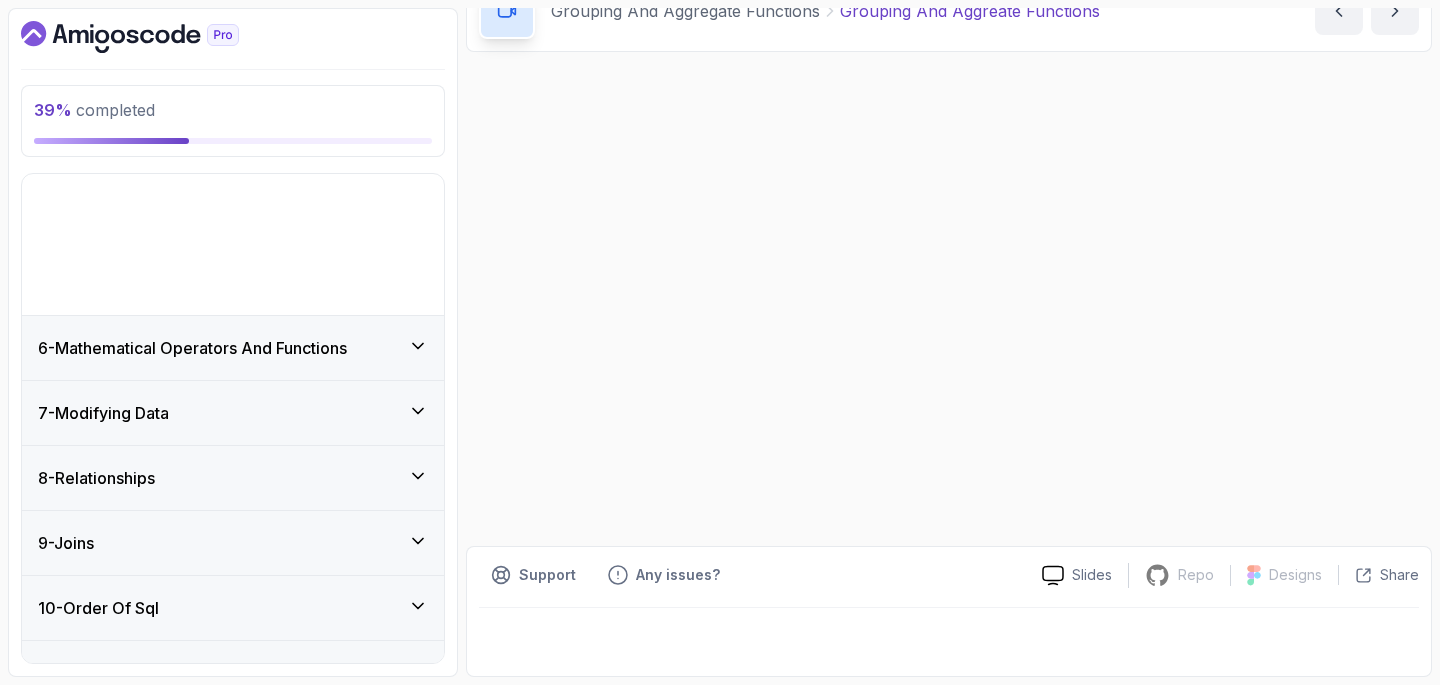 scroll, scrollTop: 0, scrollLeft: 0, axis: both 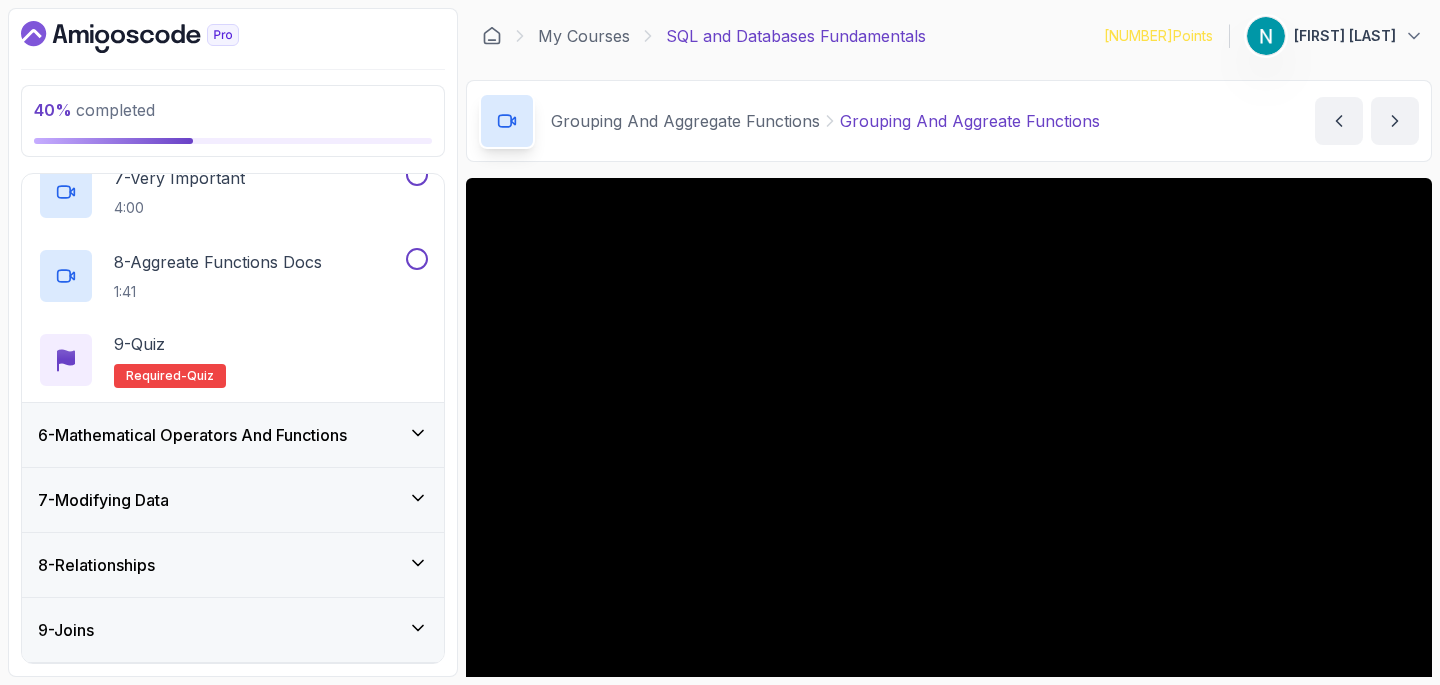 click on "6  -  Mathematical Operators And Functions" at bounding box center (192, 435) 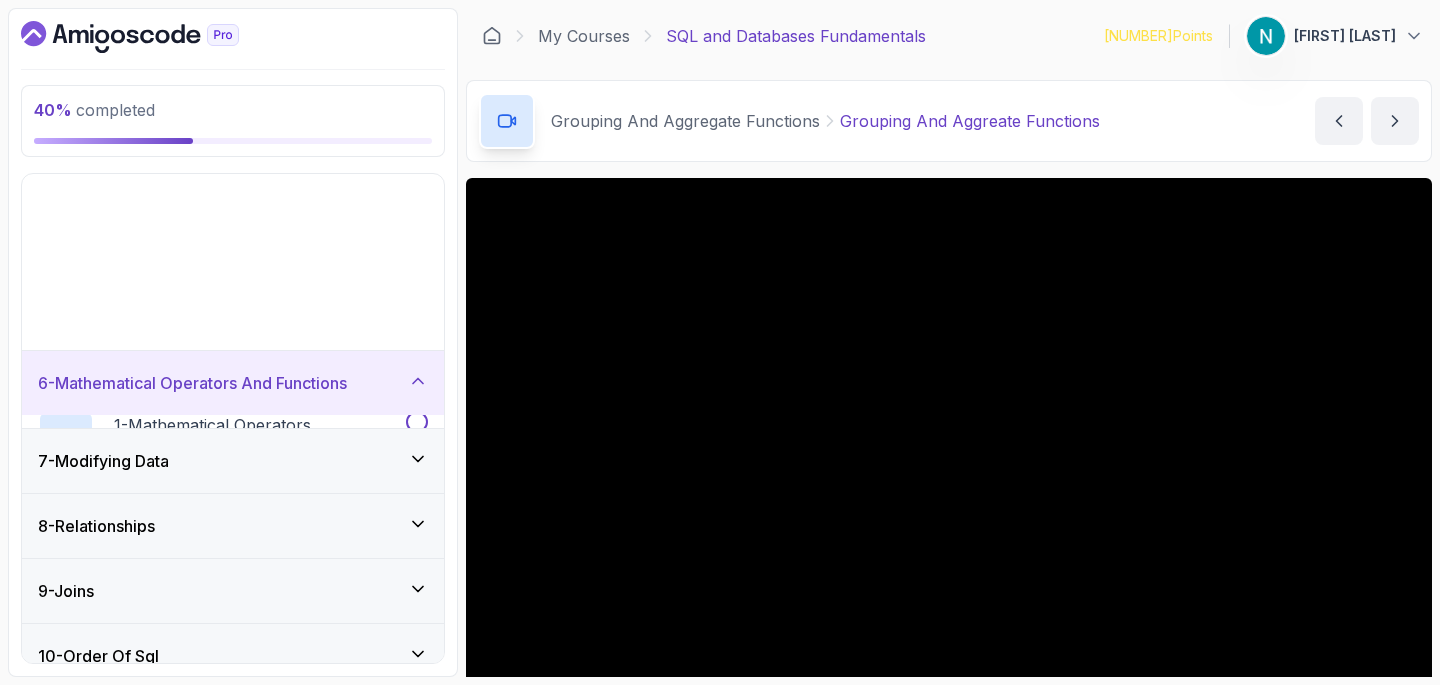 scroll, scrollTop: 225, scrollLeft: 0, axis: vertical 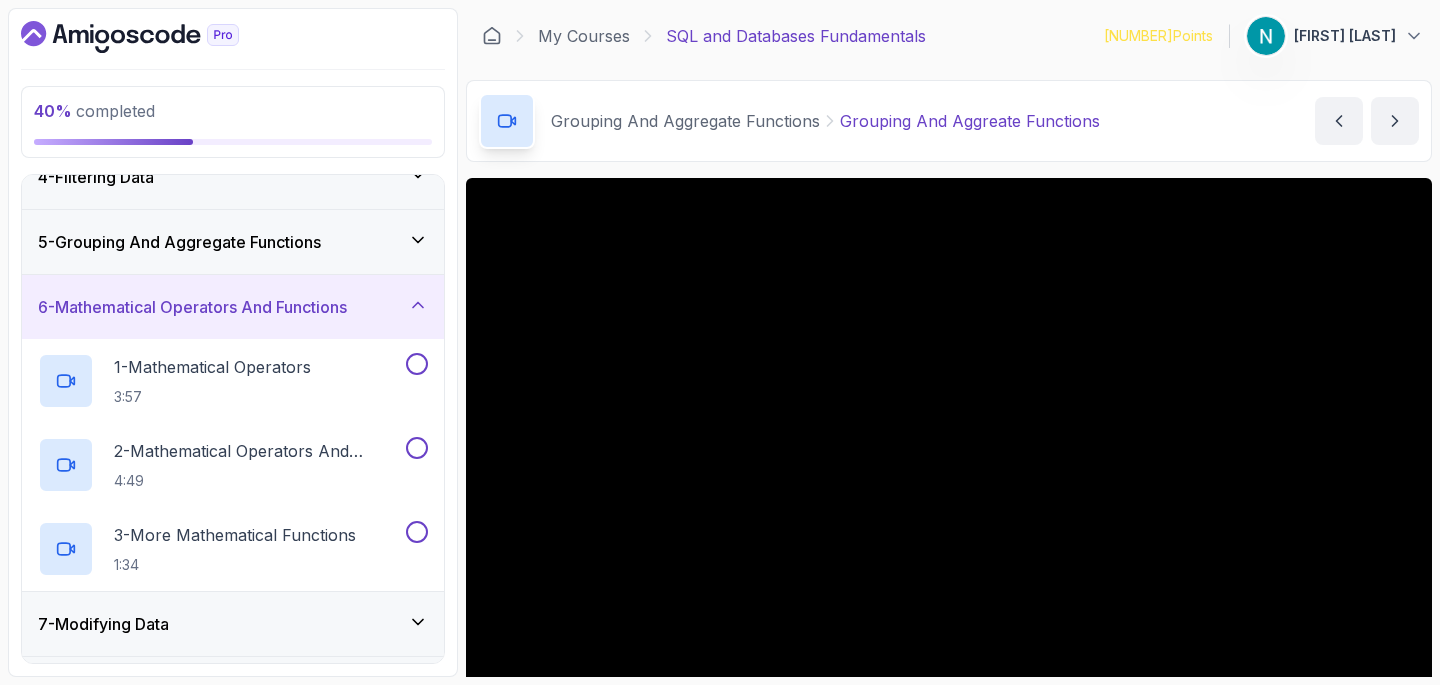 click on "6  -  Mathematical Operators And Functions" at bounding box center [233, 307] 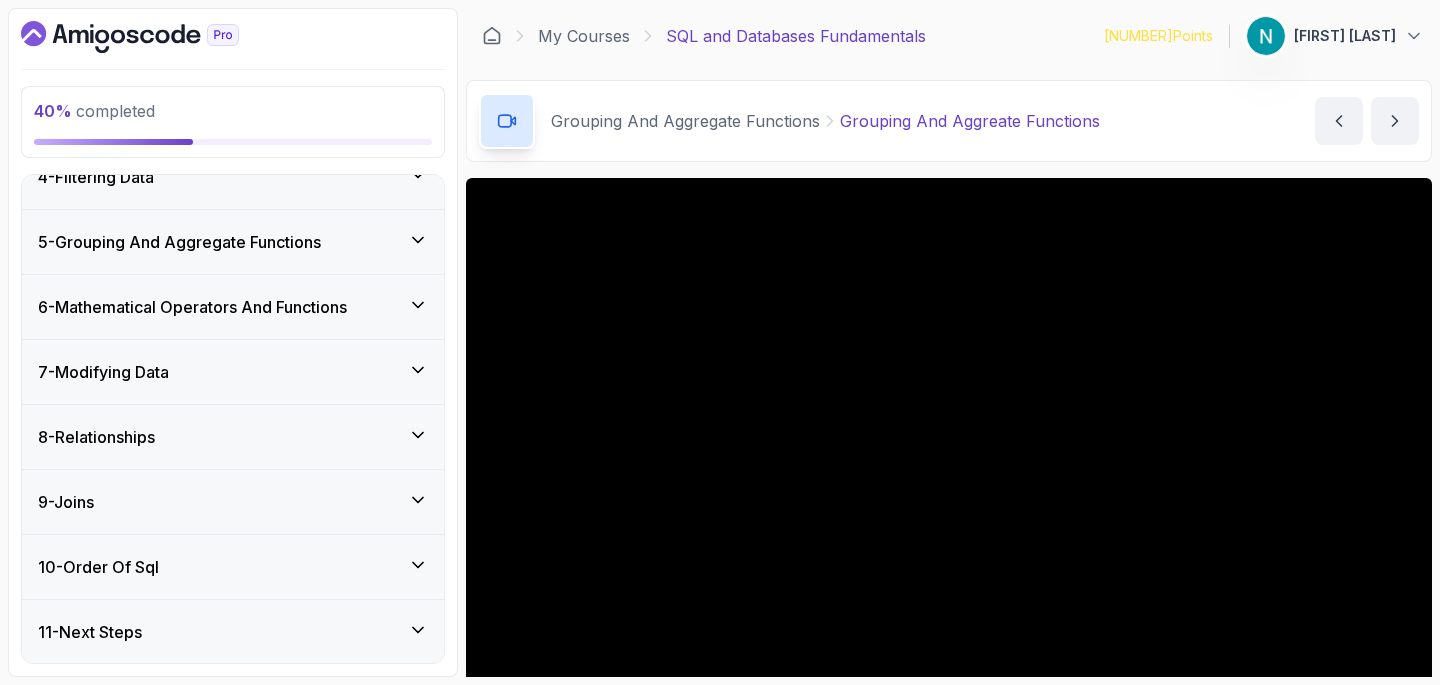 click on "7  -  Modifying Data" at bounding box center [233, 372] 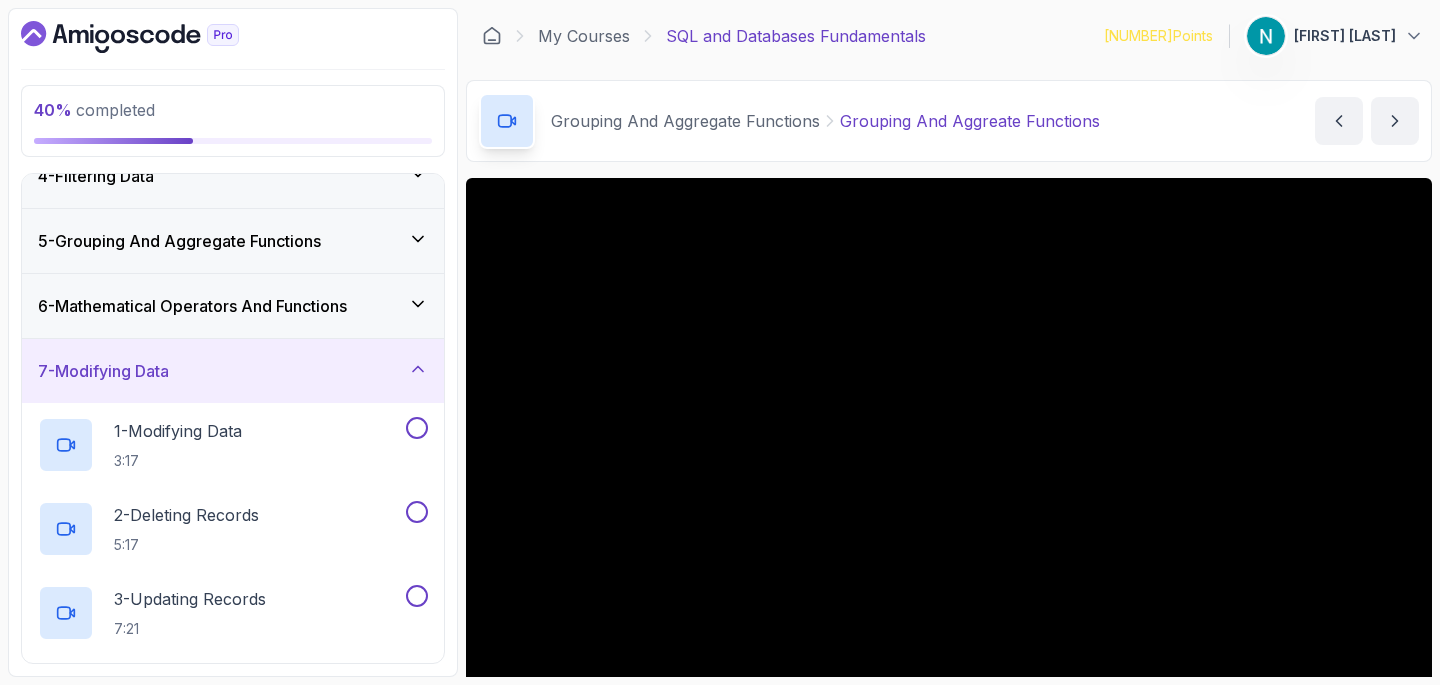 click on "7  -  Modifying Data" at bounding box center (233, 371) 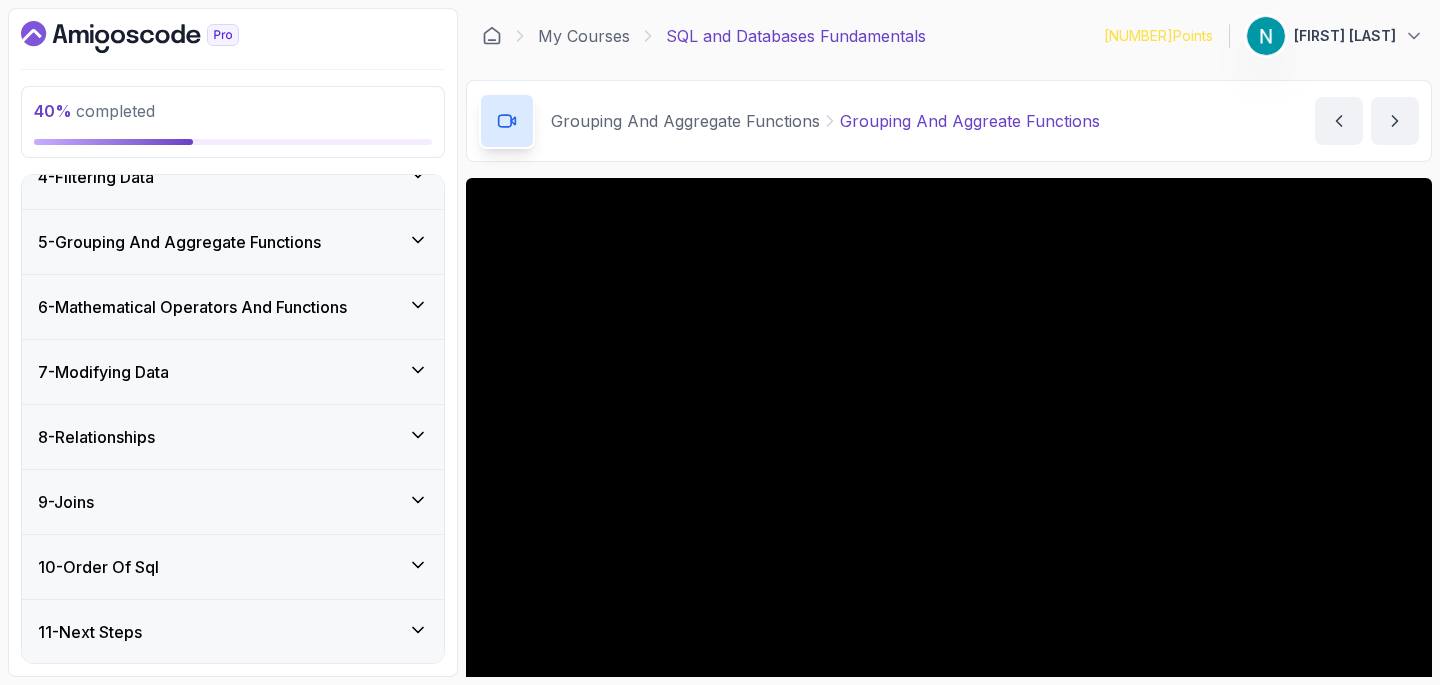 scroll, scrollTop: 0, scrollLeft: 0, axis: both 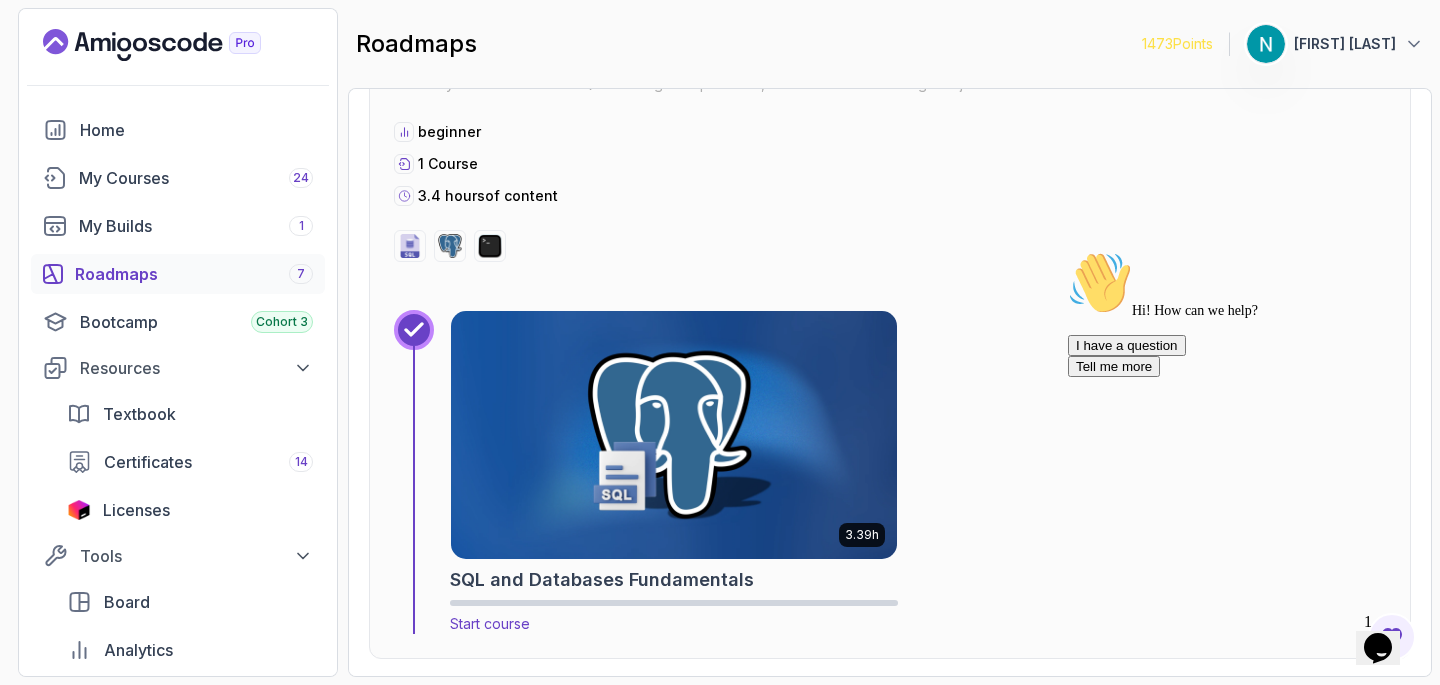 click on "SQL and Databases Fundamentals" at bounding box center (602, 580) 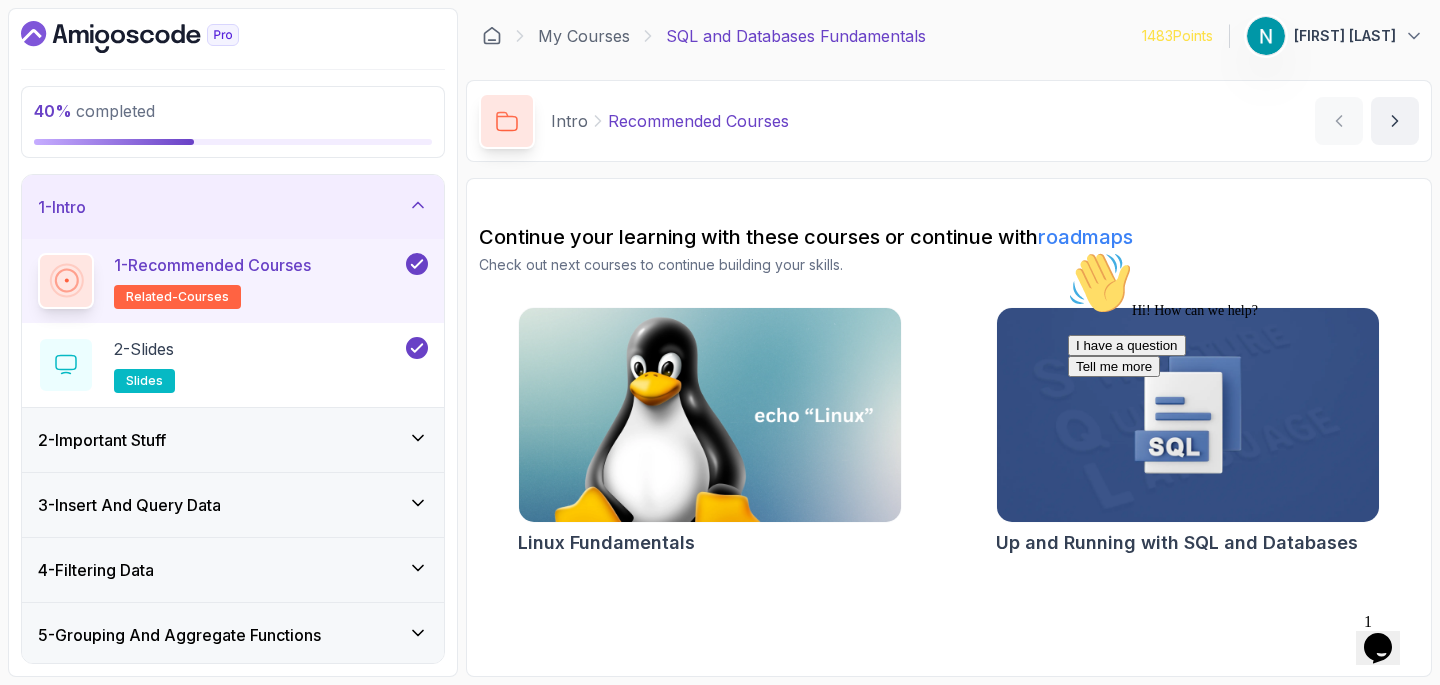 click on "2  -  Important Stuff" at bounding box center [233, 440] 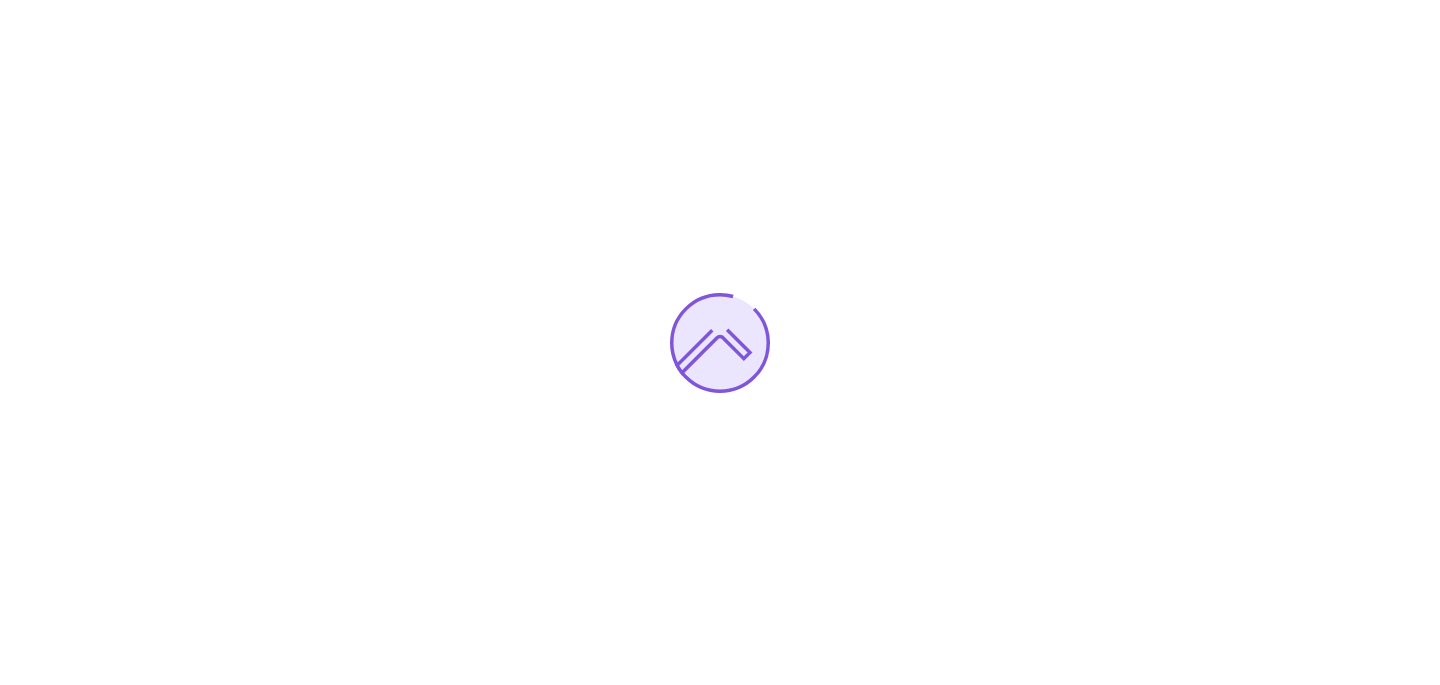 scroll, scrollTop: 0, scrollLeft: 0, axis: both 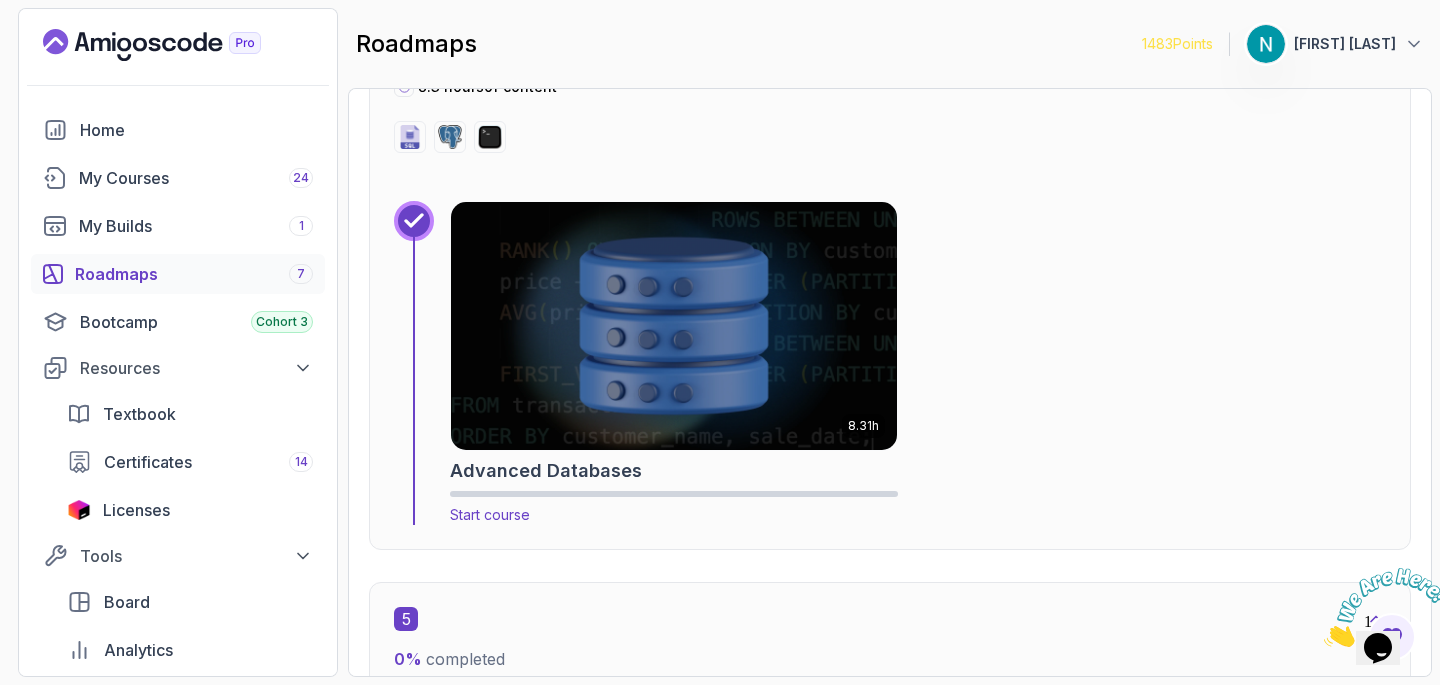 click at bounding box center [674, 326] 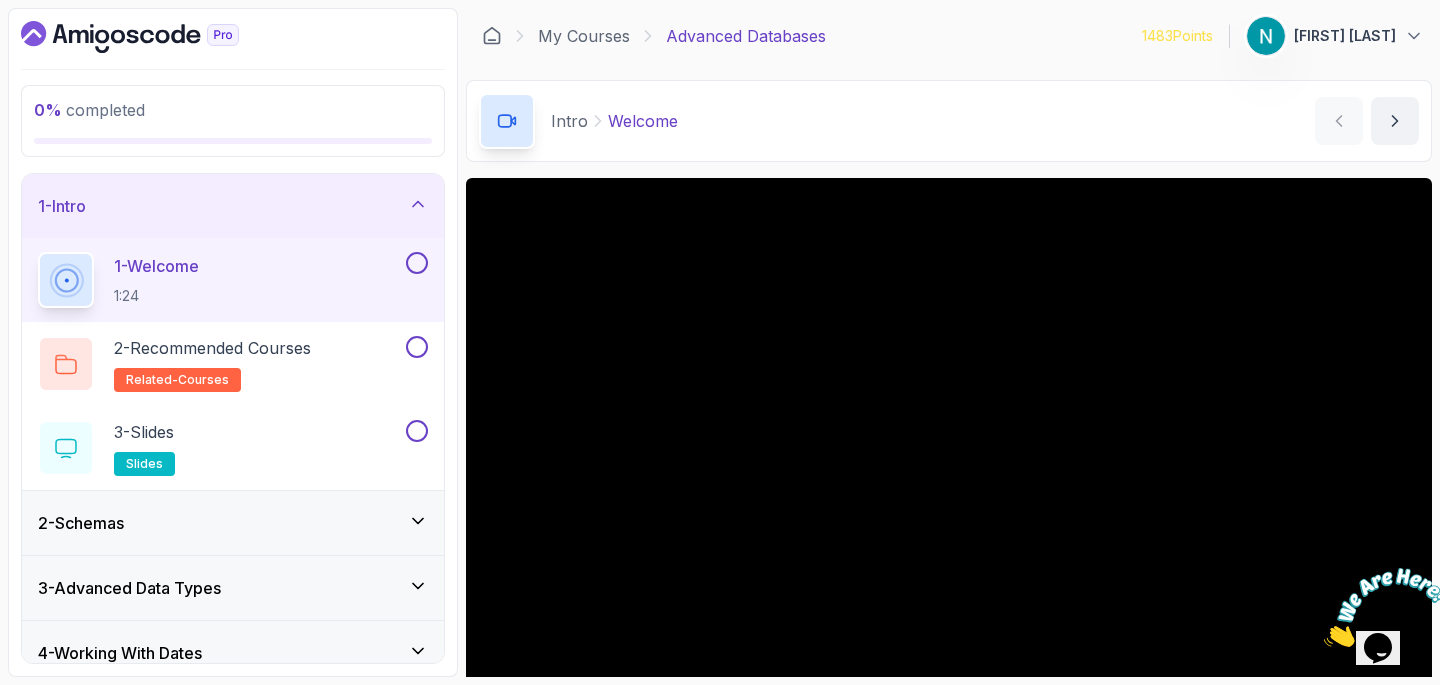 scroll, scrollTop: 183, scrollLeft: 0, axis: vertical 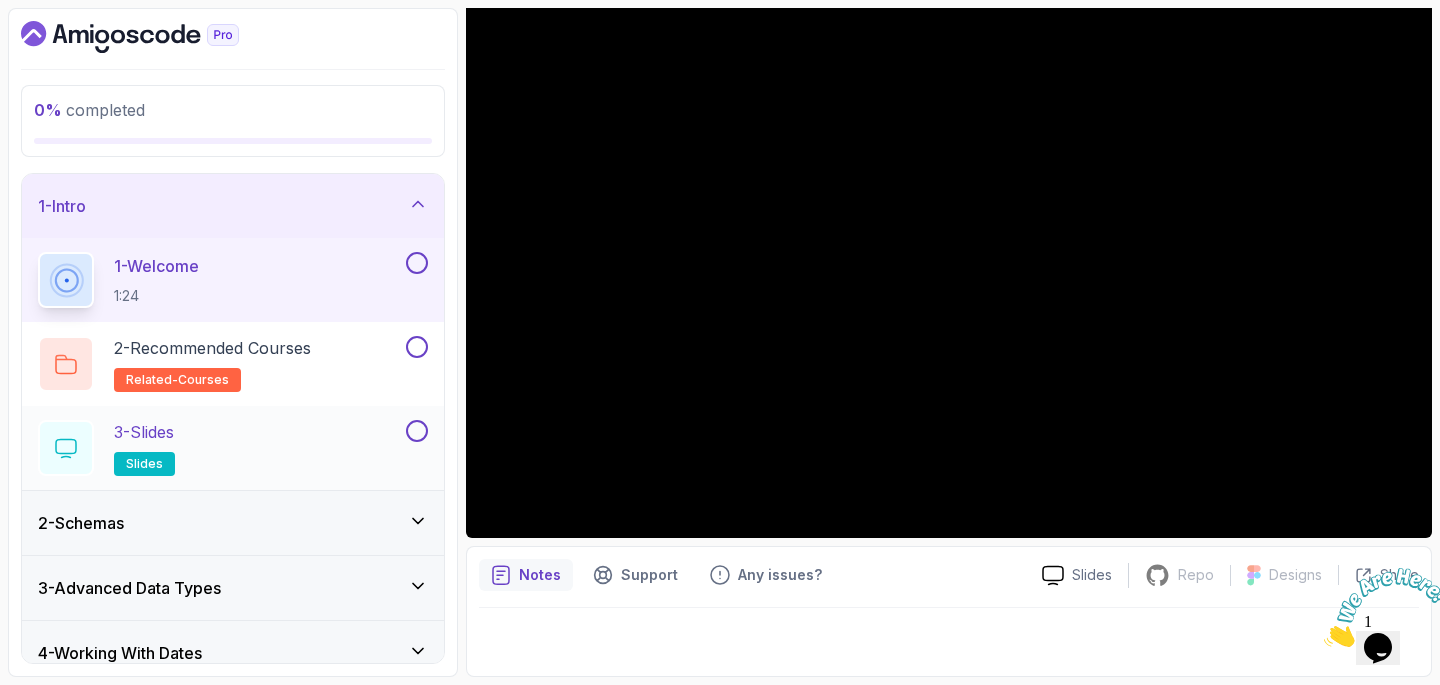 click on "3  -  Slides slides" at bounding box center (220, 448) 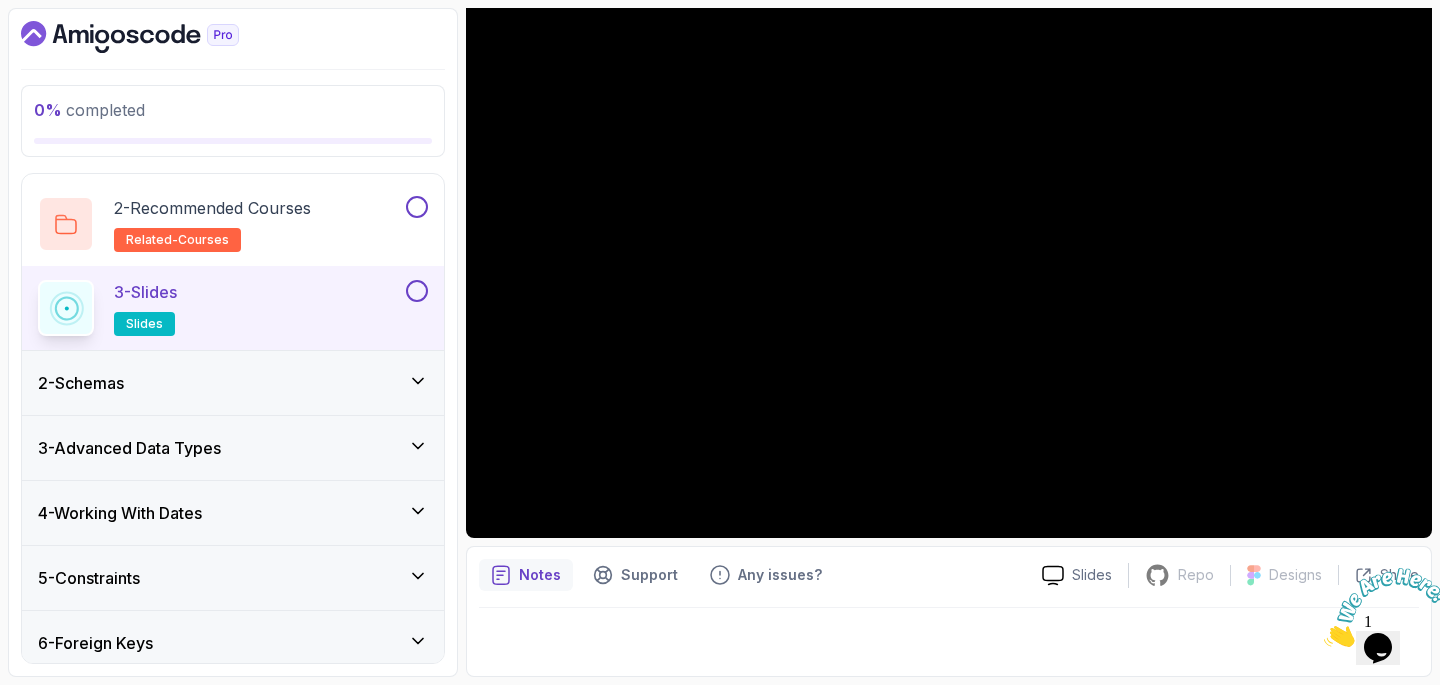 scroll, scrollTop: 0, scrollLeft: 0, axis: both 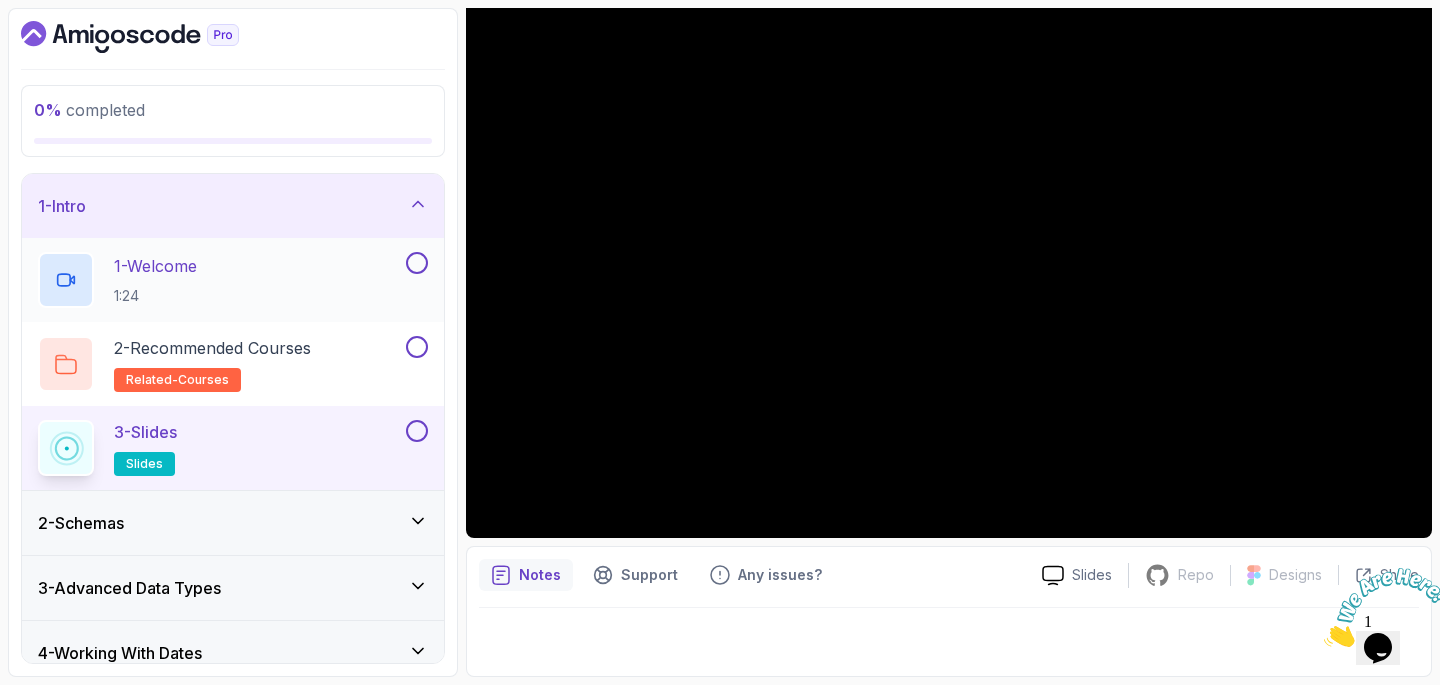 click on "1  -  Welcome 1:24" at bounding box center (220, 280) 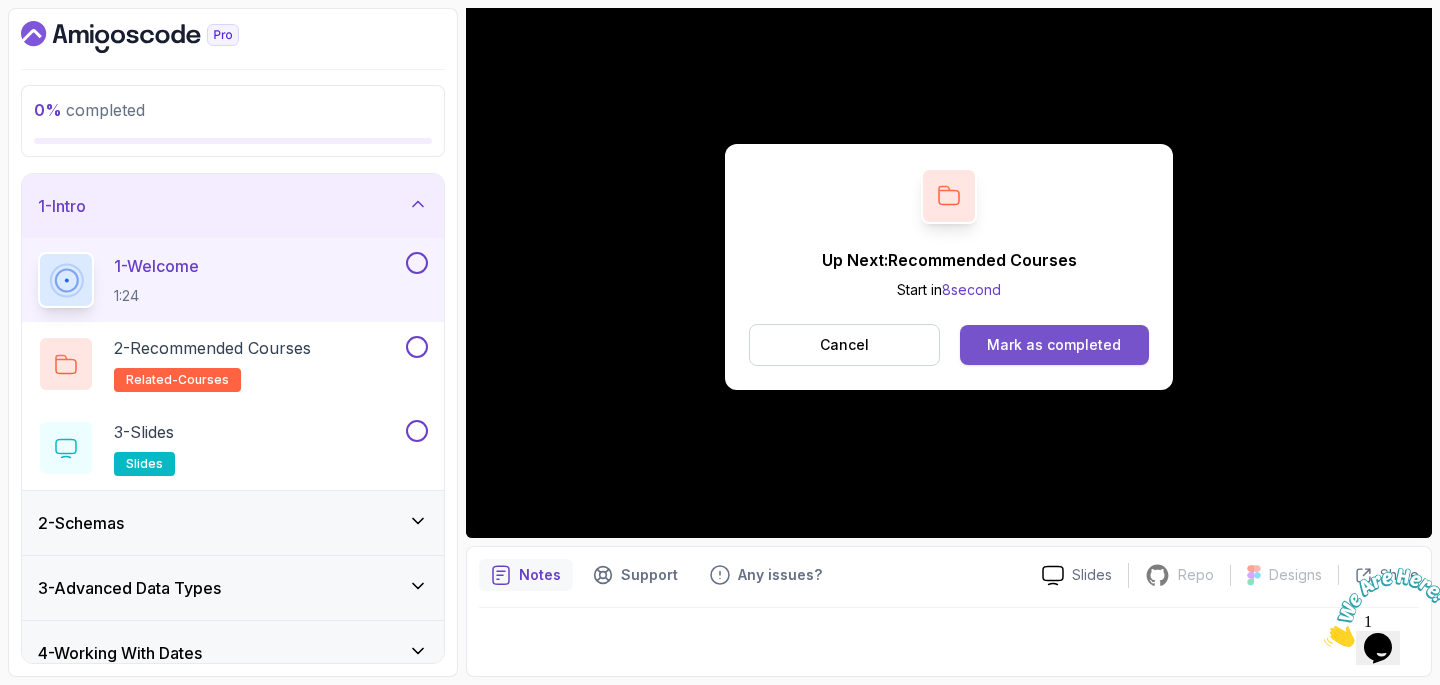 click on "Mark as completed" at bounding box center [1054, 345] 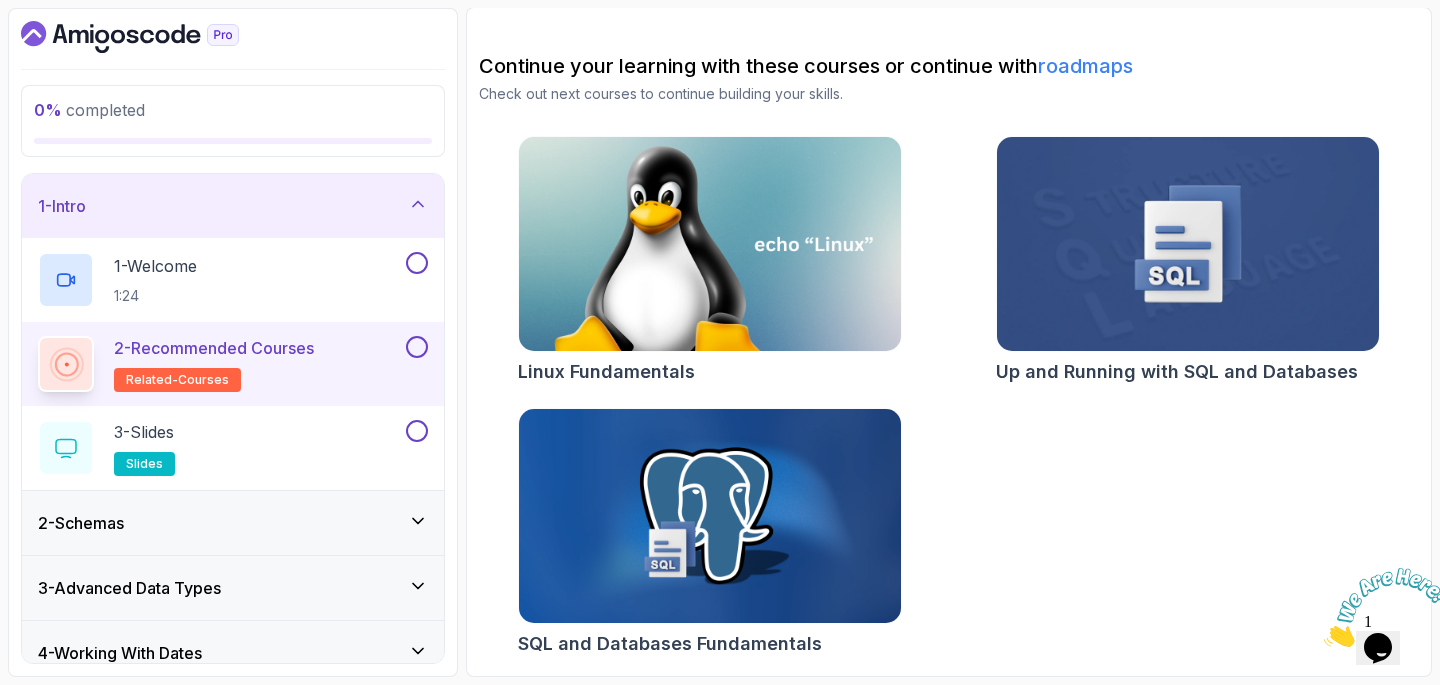 scroll, scrollTop: 171, scrollLeft: 0, axis: vertical 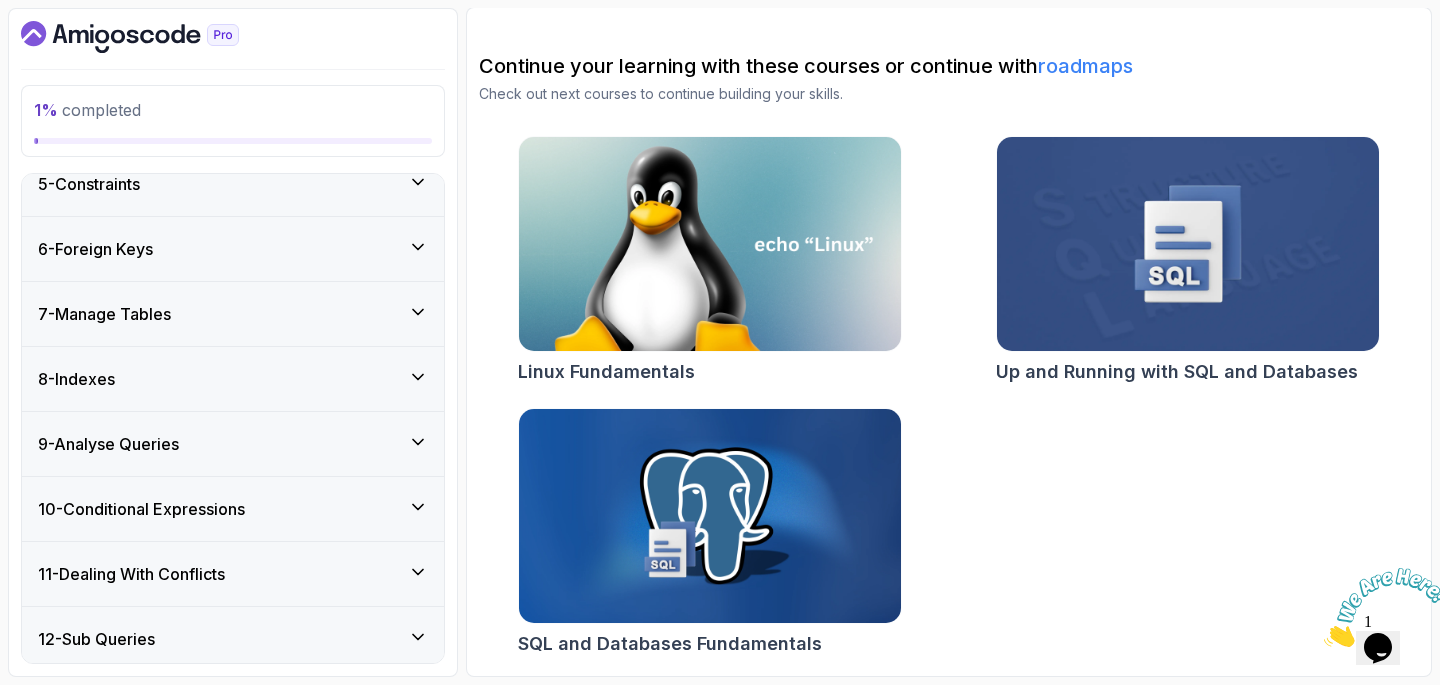 click 